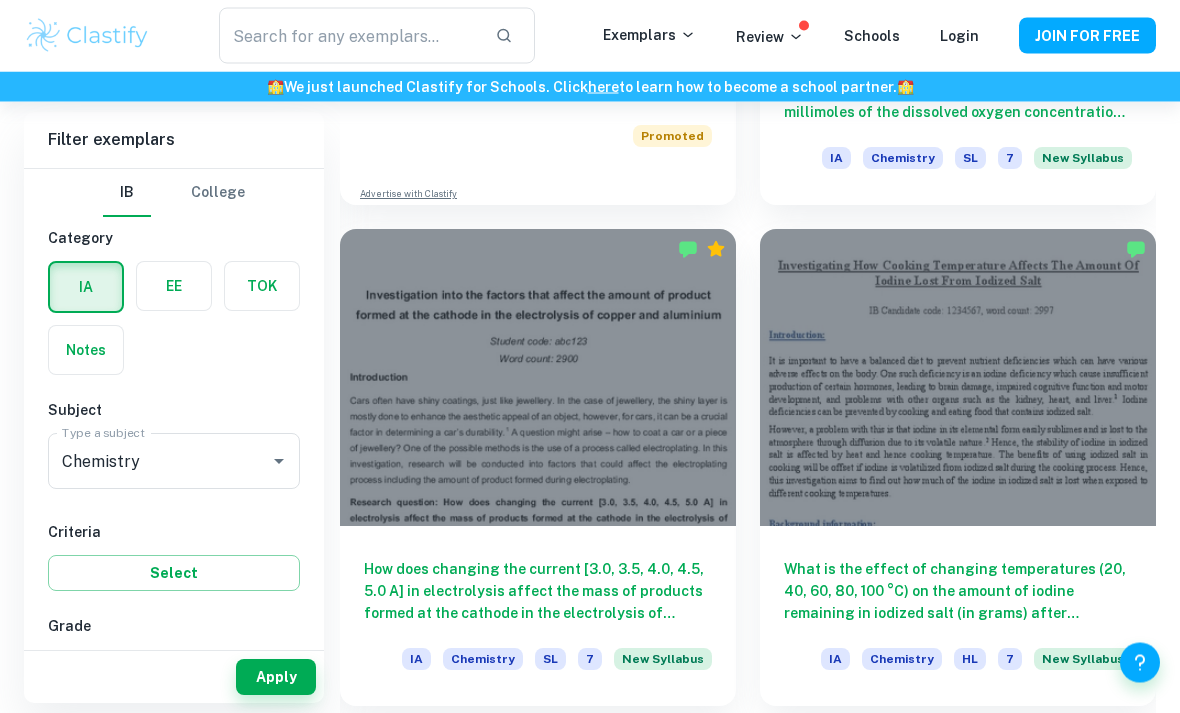 scroll, scrollTop: 1513, scrollLeft: 0, axis: vertical 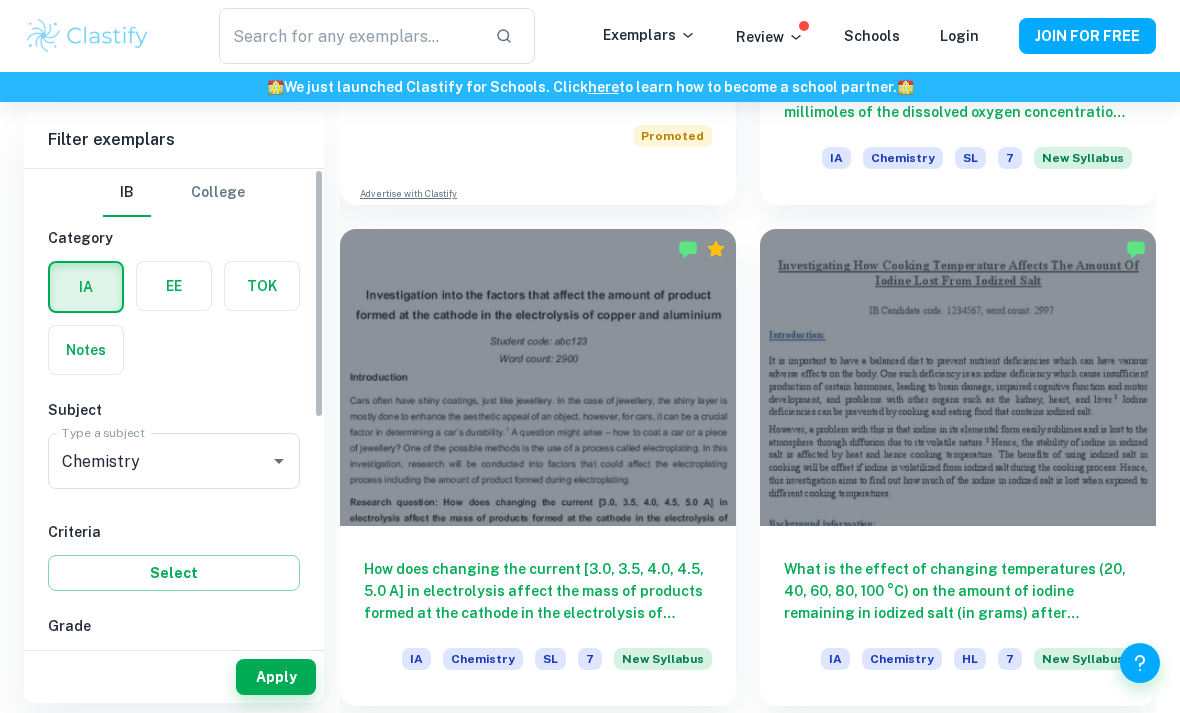 click at bounding box center [174, 286] 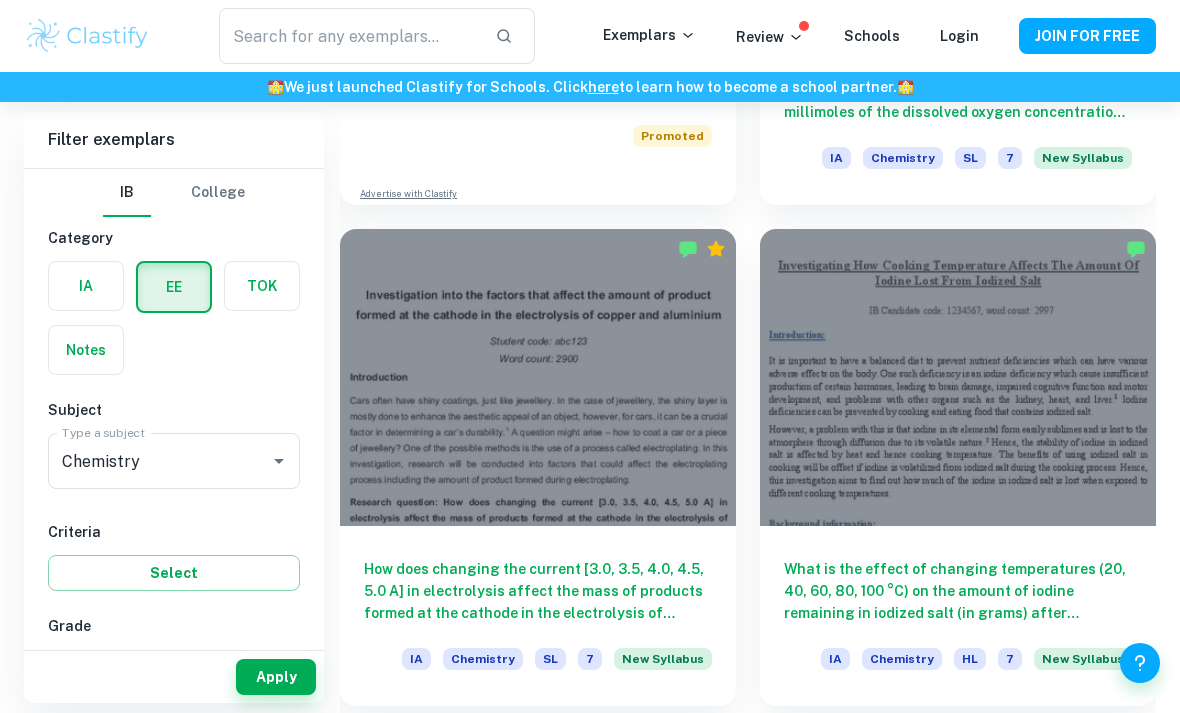 click on "Chemistry" at bounding box center [146, 461] 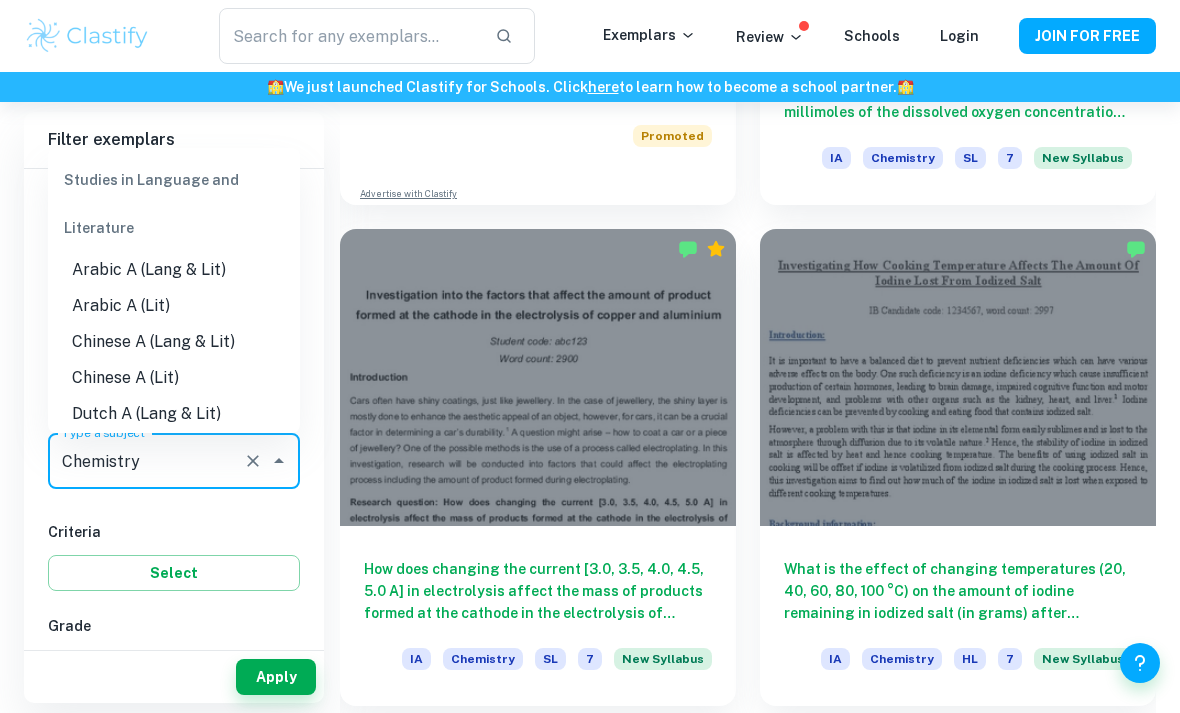 scroll, scrollTop: 2085, scrollLeft: 0, axis: vertical 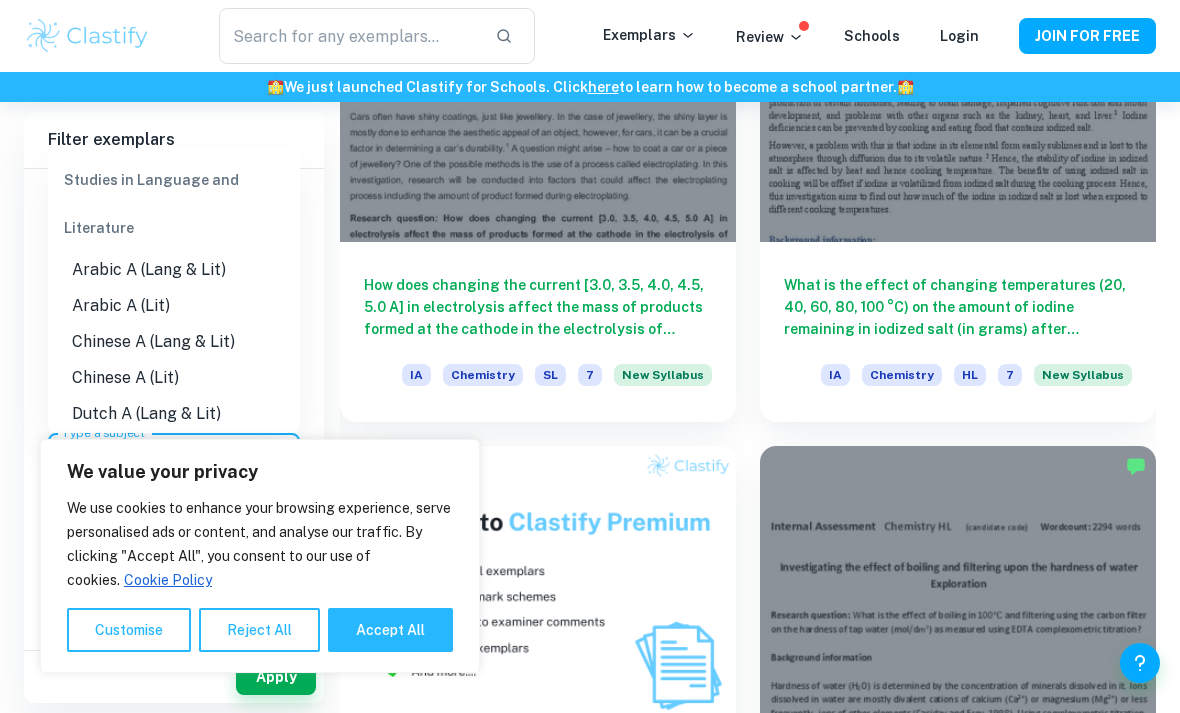 click on "Chinese A (Lang & Lit)" at bounding box center (174, 342) 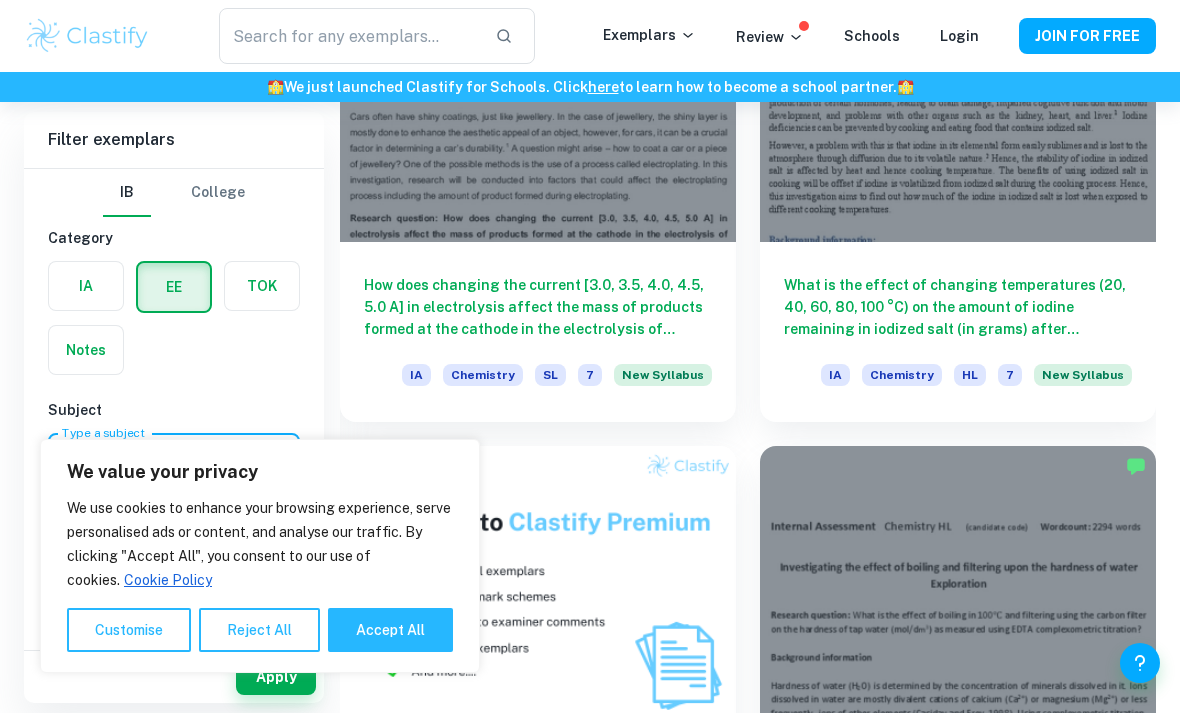 click on "Accept All" at bounding box center (390, 630) 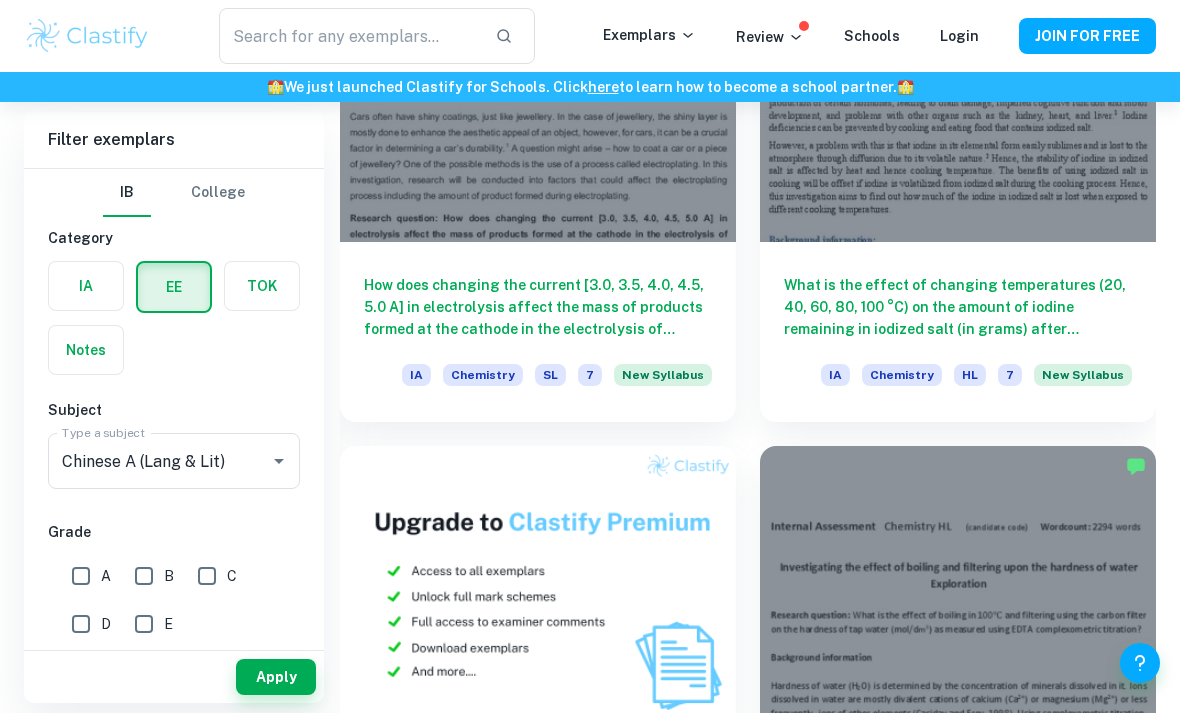 click on "A" at bounding box center (81, 576) 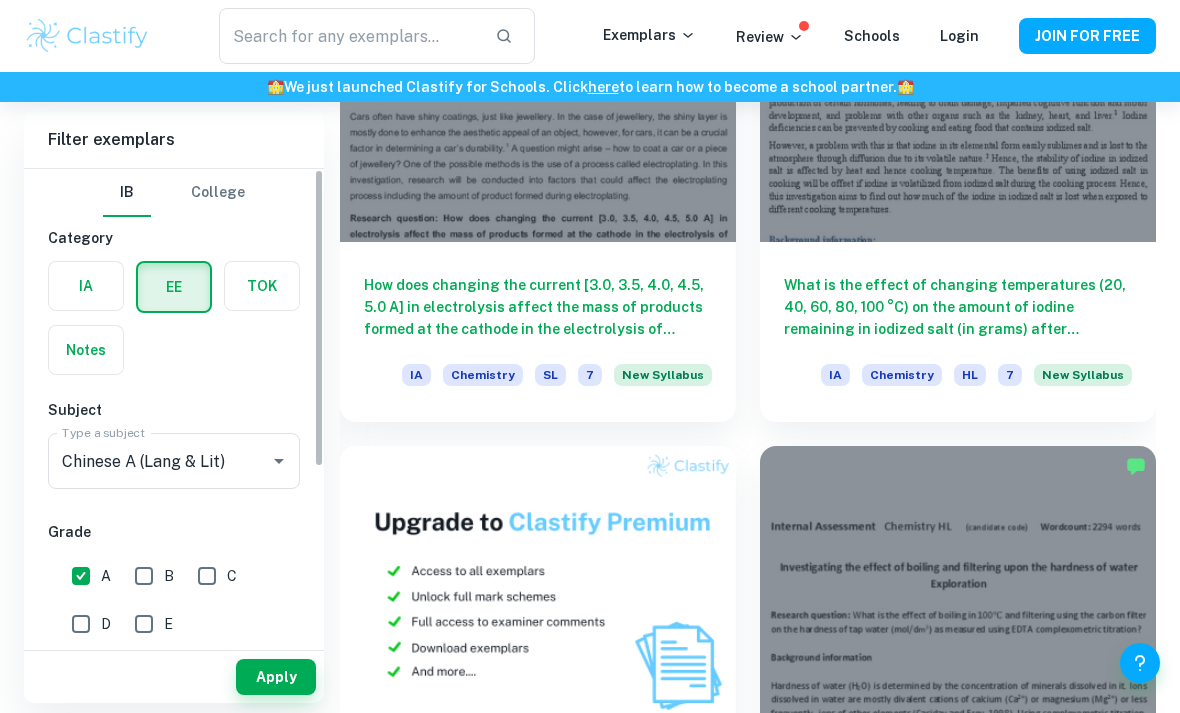 click on "B" at bounding box center [144, 576] 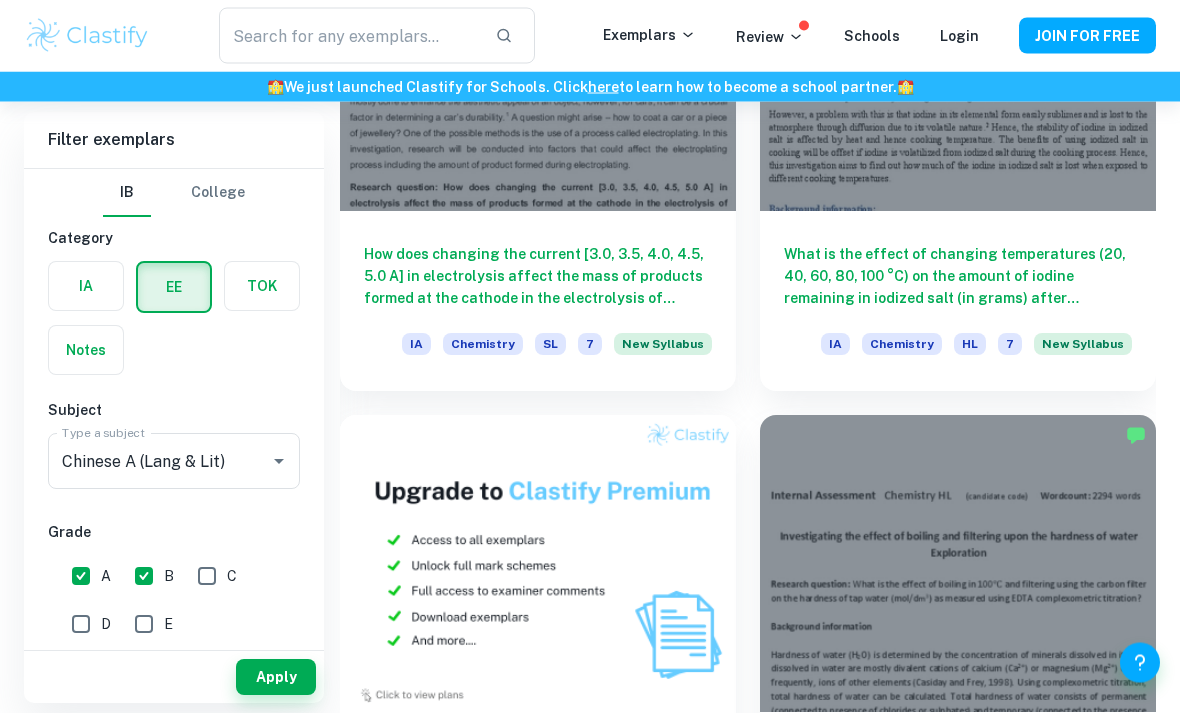 click on "Apply" at bounding box center (276, 677) 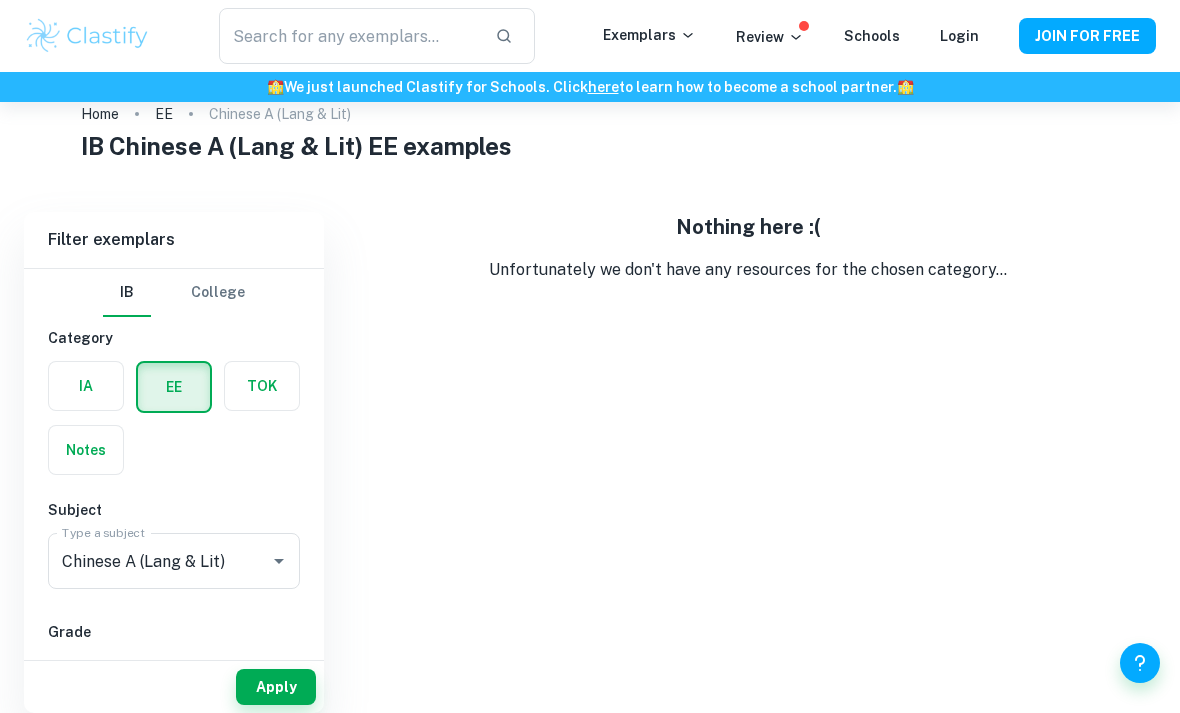 scroll, scrollTop: 38, scrollLeft: 0, axis: vertical 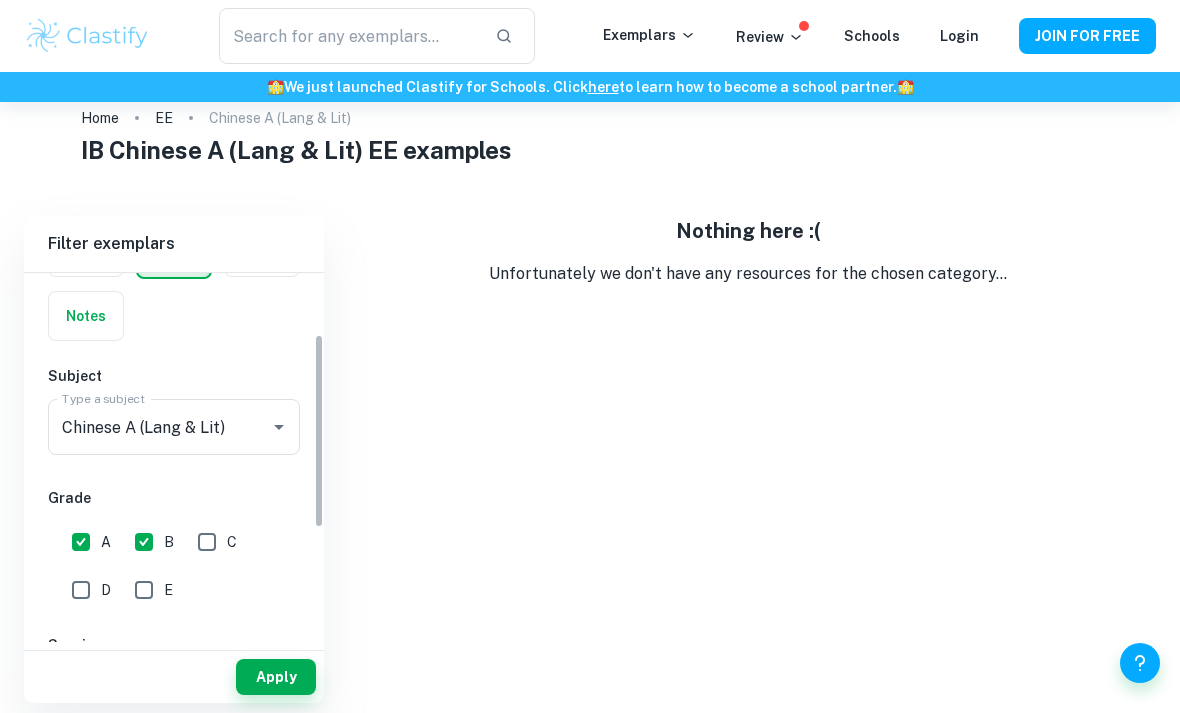click on "C" at bounding box center [207, 542] 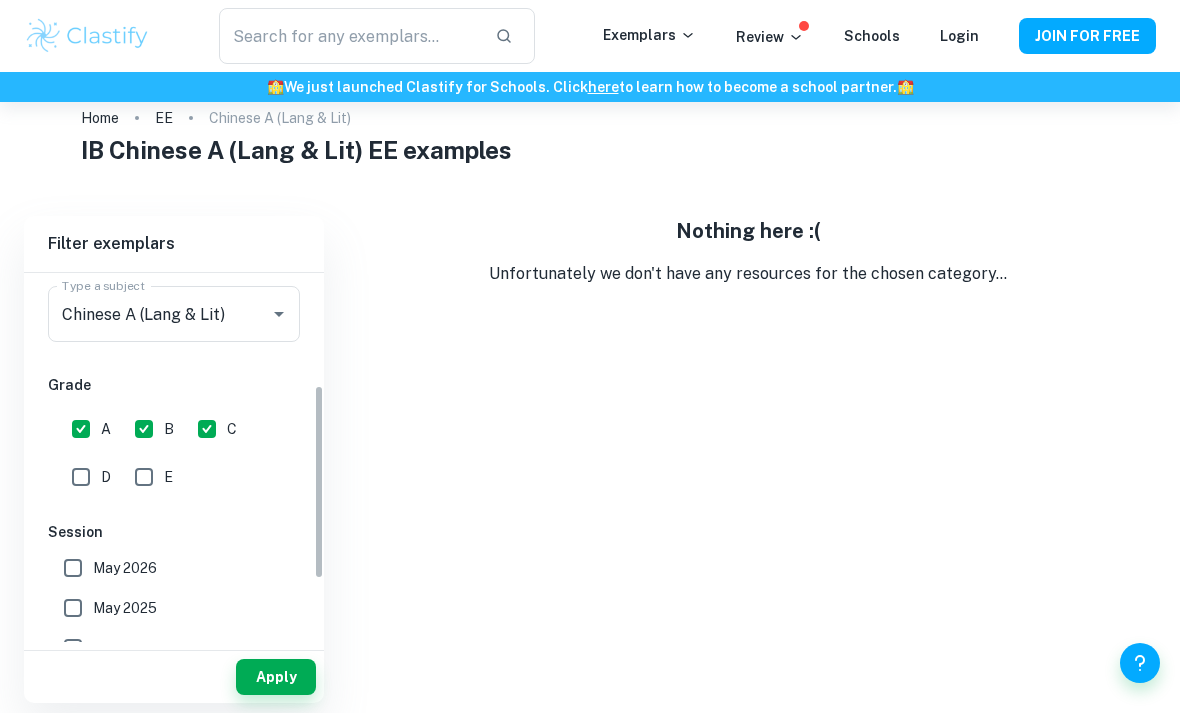 scroll, scrollTop: 250, scrollLeft: 0, axis: vertical 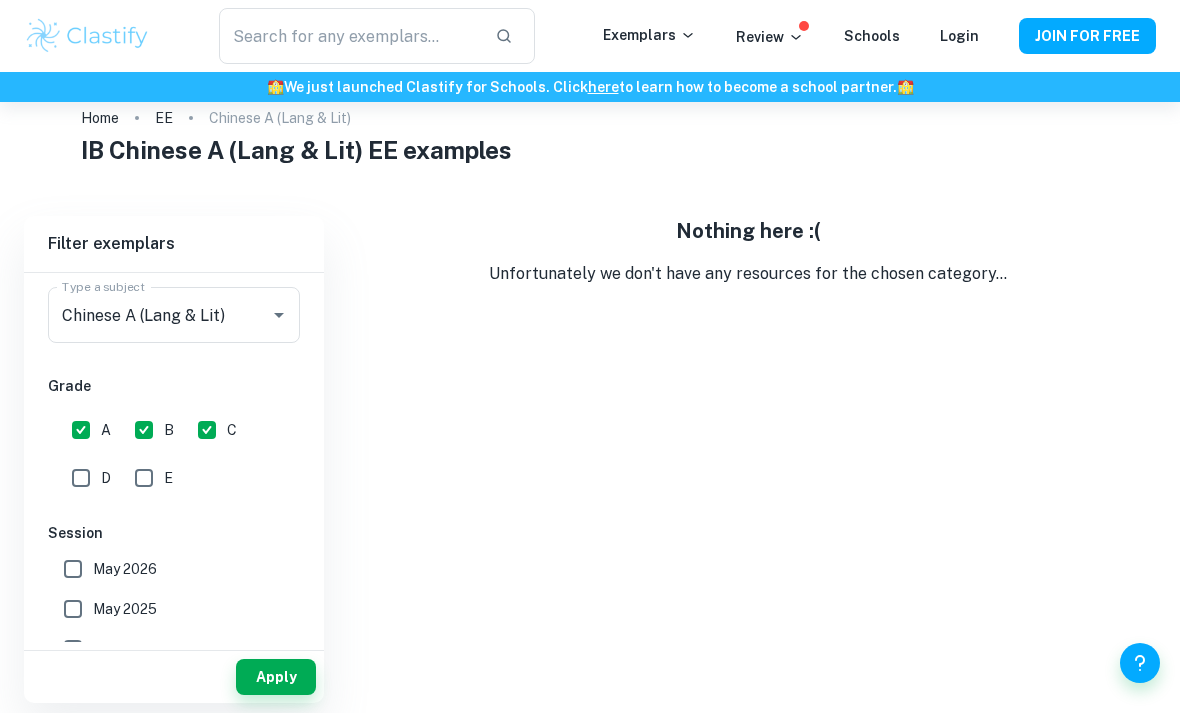 click on "C" at bounding box center [207, 430] 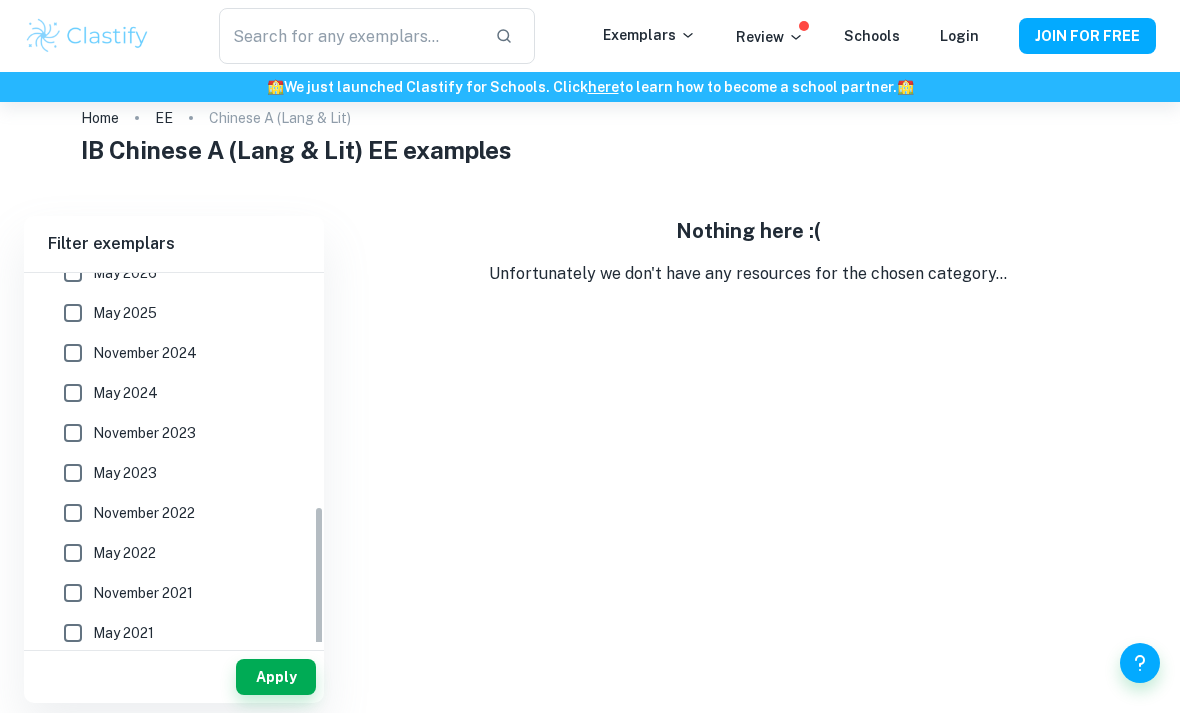 scroll, scrollTop: 438, scrollLeft: 0, axis: vertical 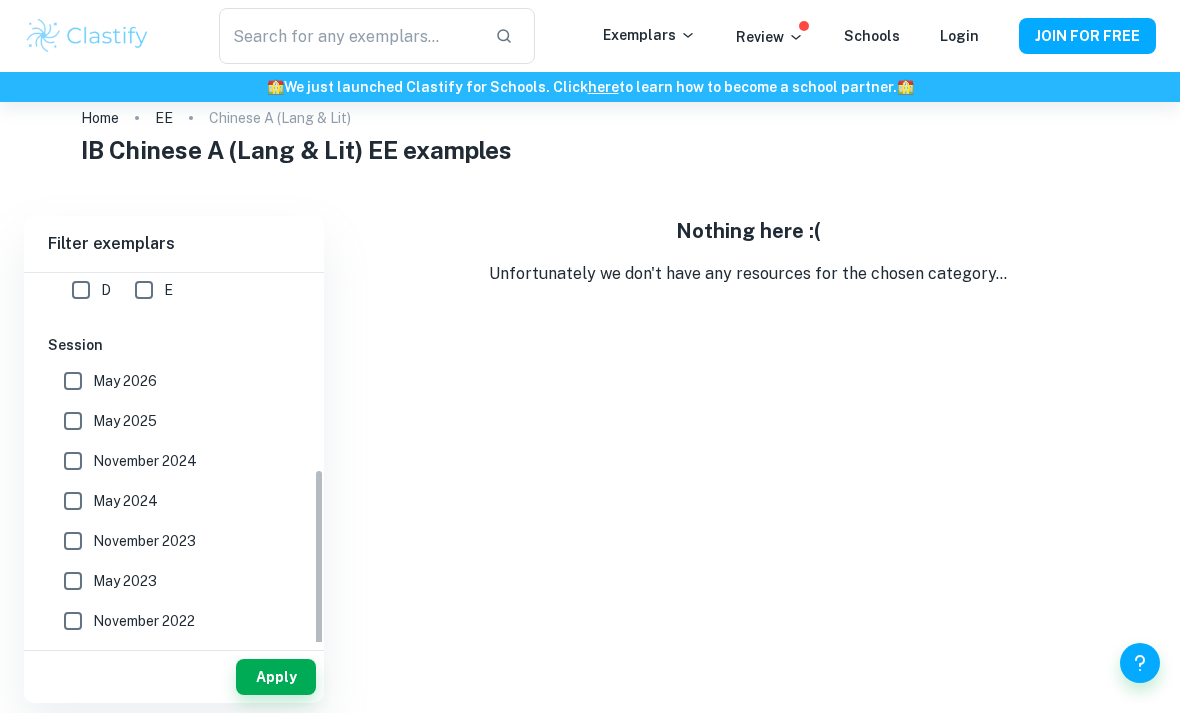click on "May 2026" at bounding box center [125, 381] 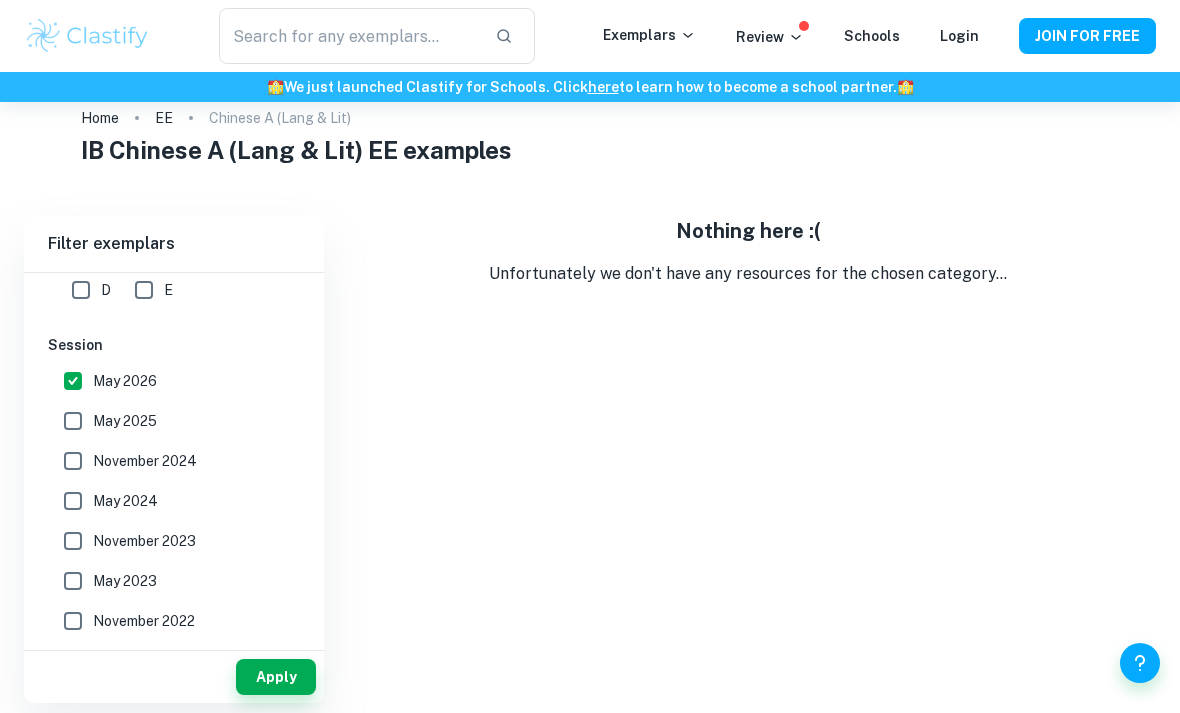 click on "May 2025" at bounding box center (168, 421) 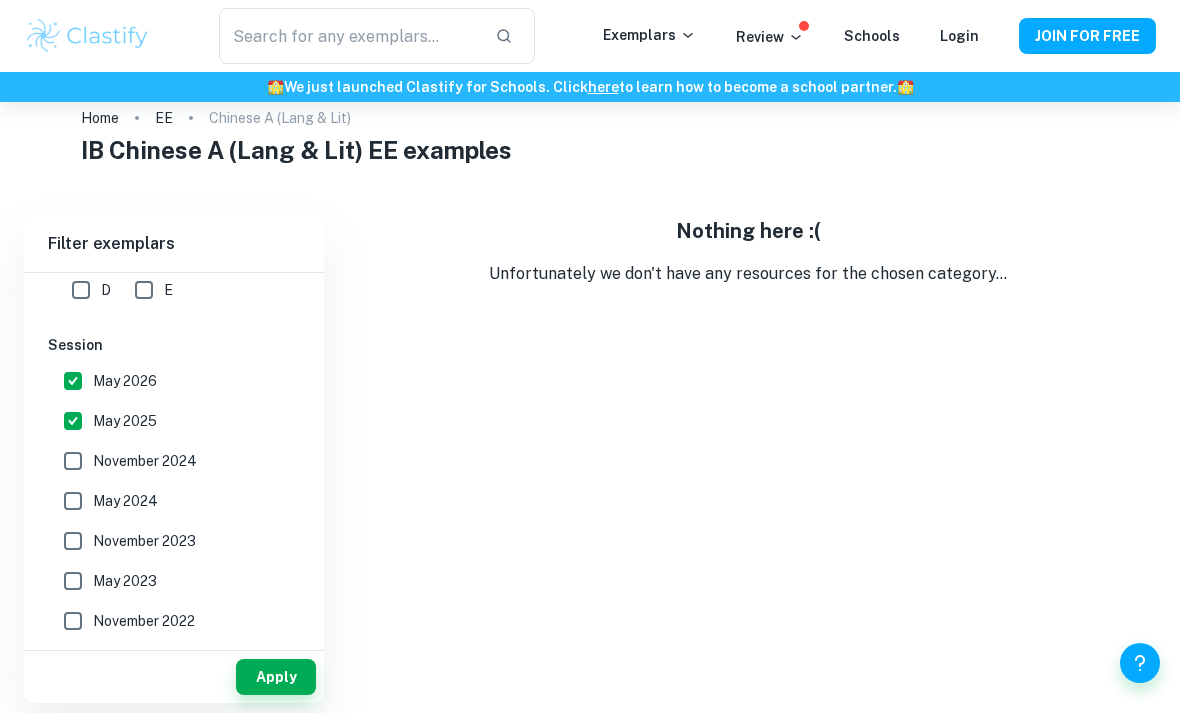 click on "November 2024" at bounding box center [168, 461] 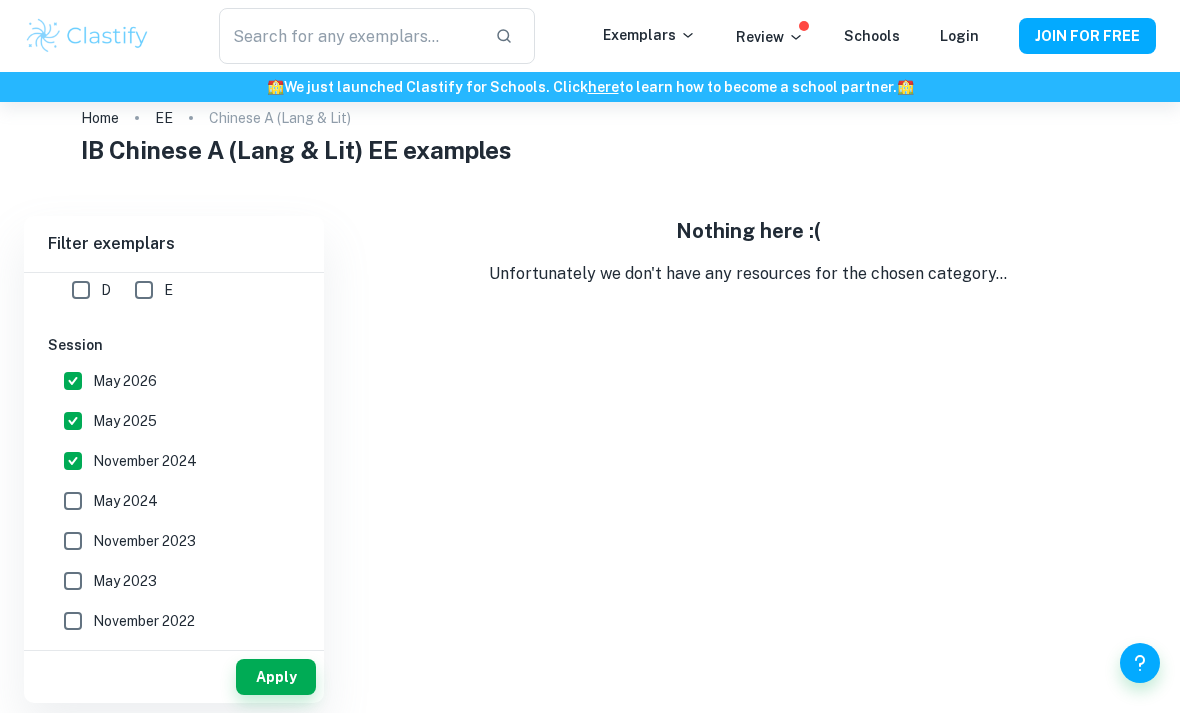 click on "May 2024" at bounding box center (125, 501) 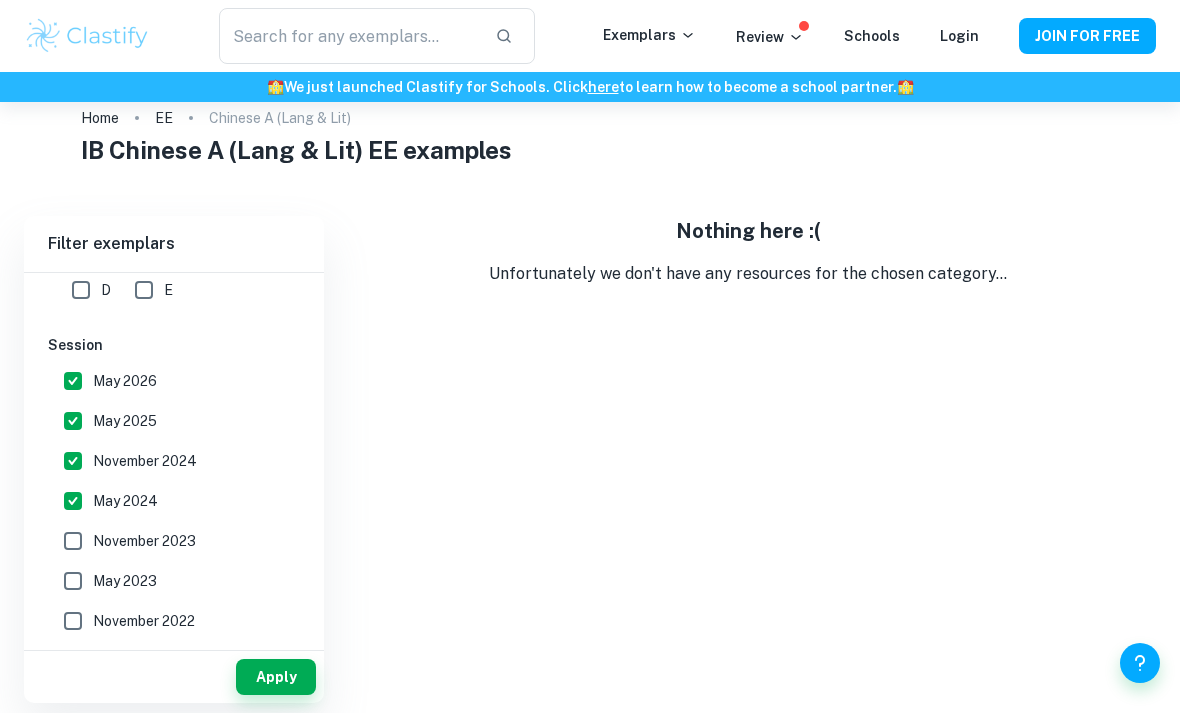 click on "May 2024" at bounding box center (73, 501) 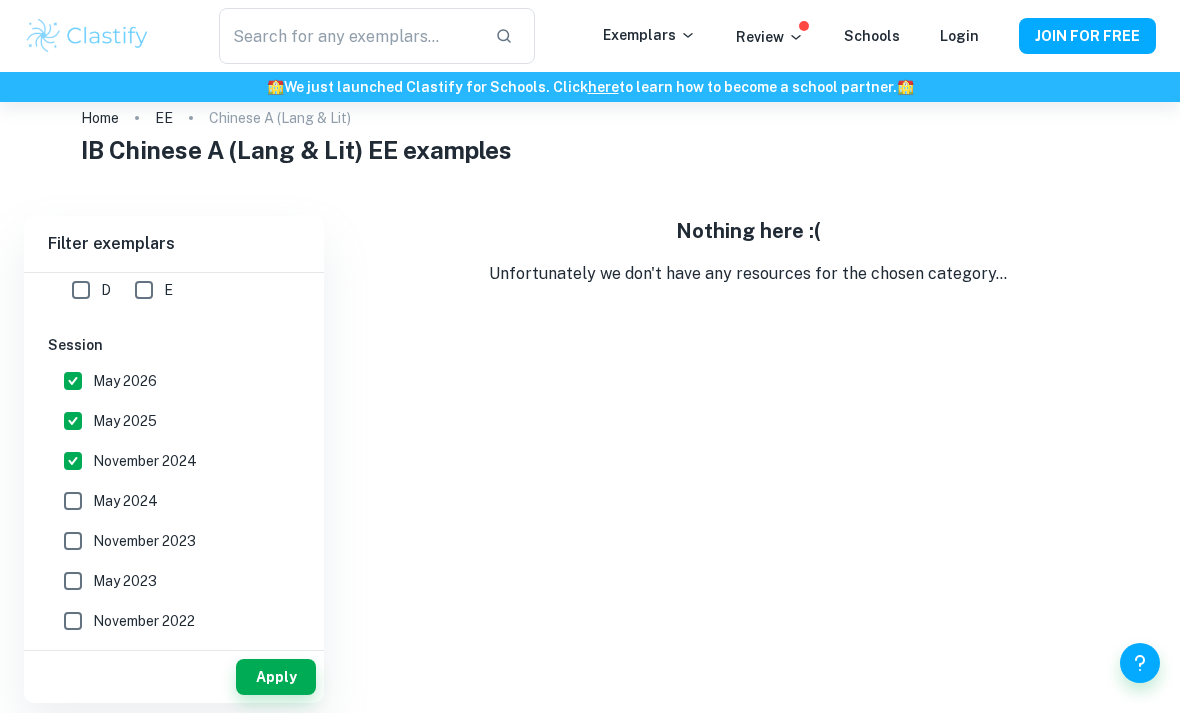 click on "May 2024" at bounding box center (73, 501) 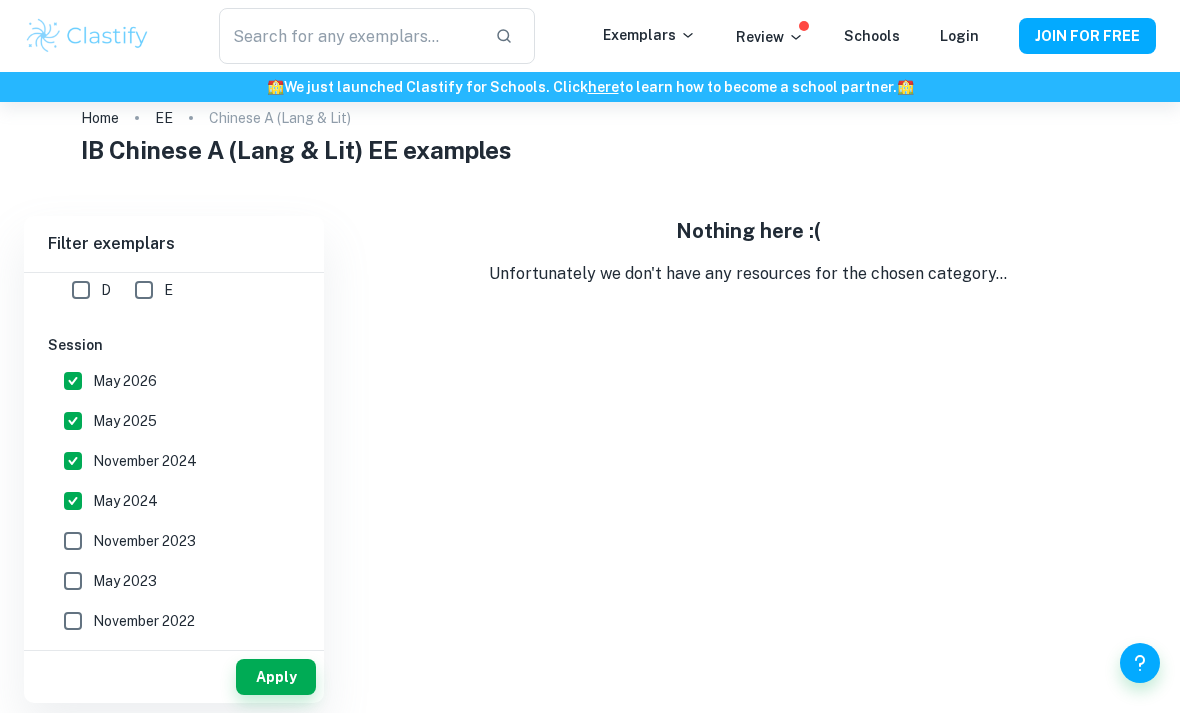 click on "November 2023" at bounding box center [73, 541] 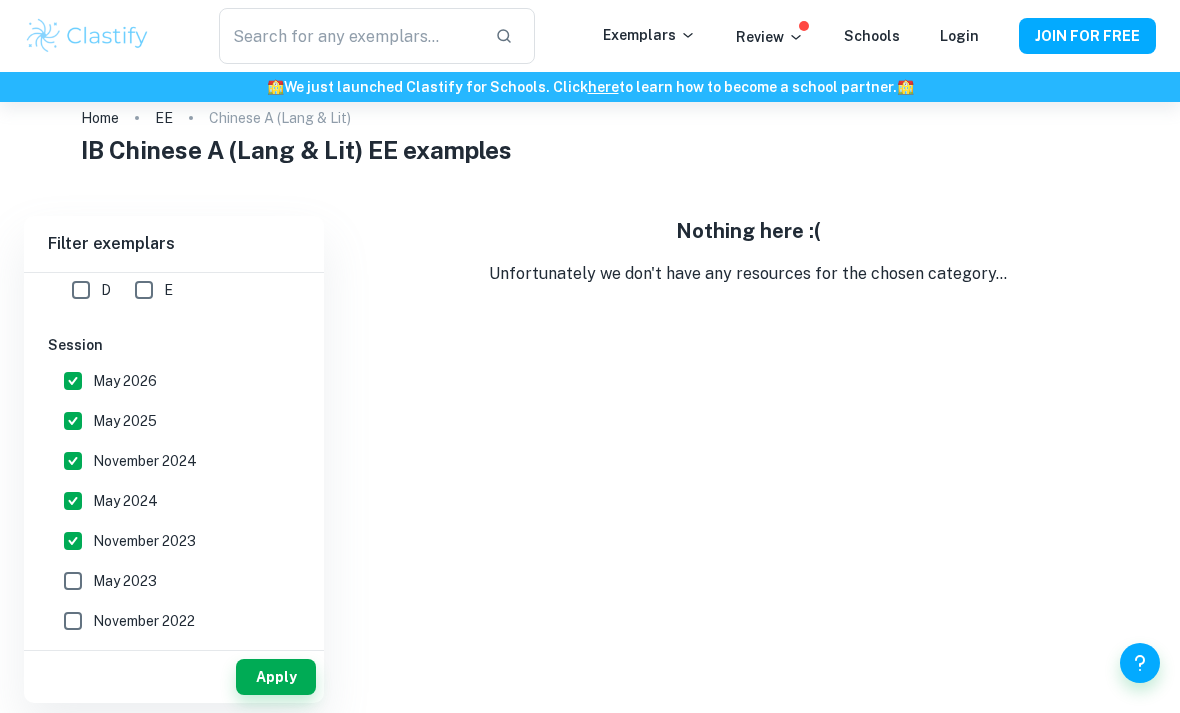 click on "May 2023" at bounding box center (73, 581) 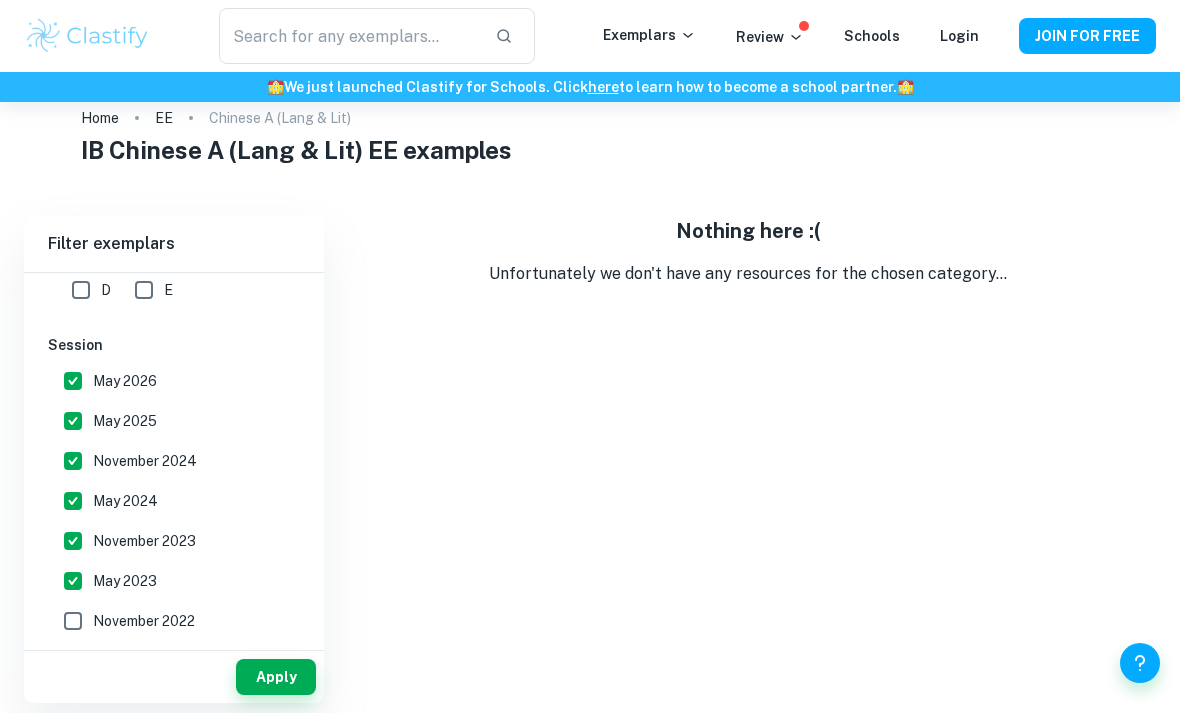 click on "May 2023" at bounding box center (73, 581) 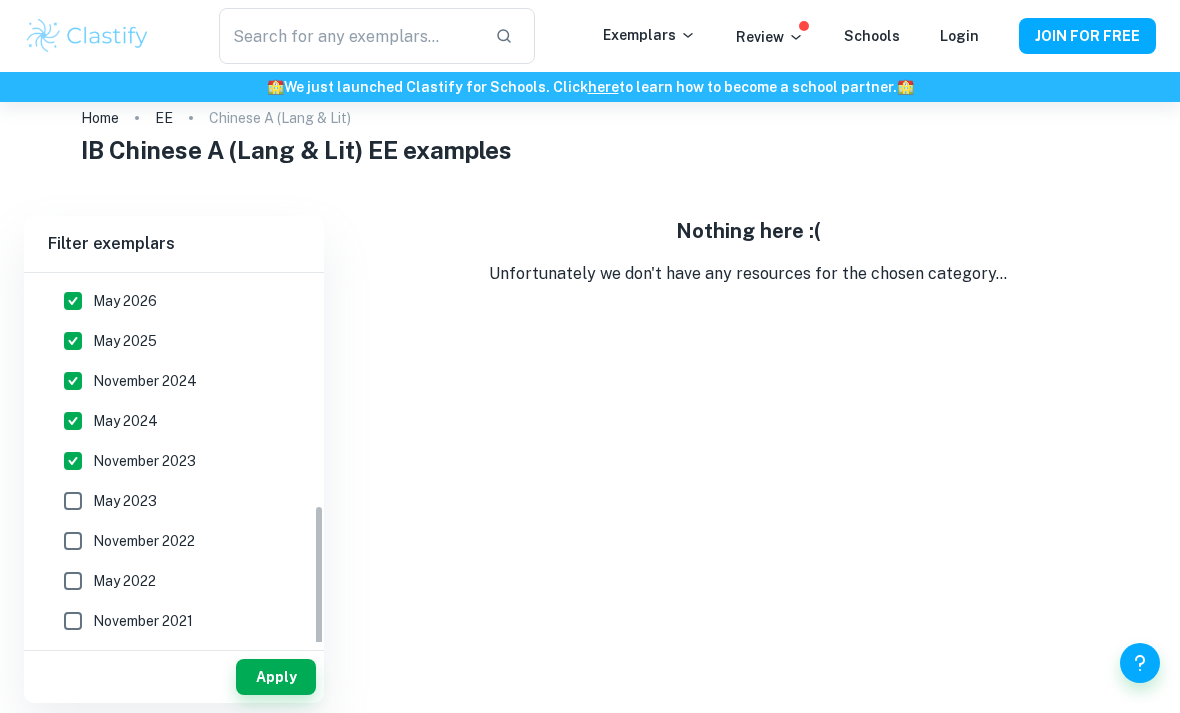 scroll, scrollTop: 519, scrollLeft: 0, axis: vertical 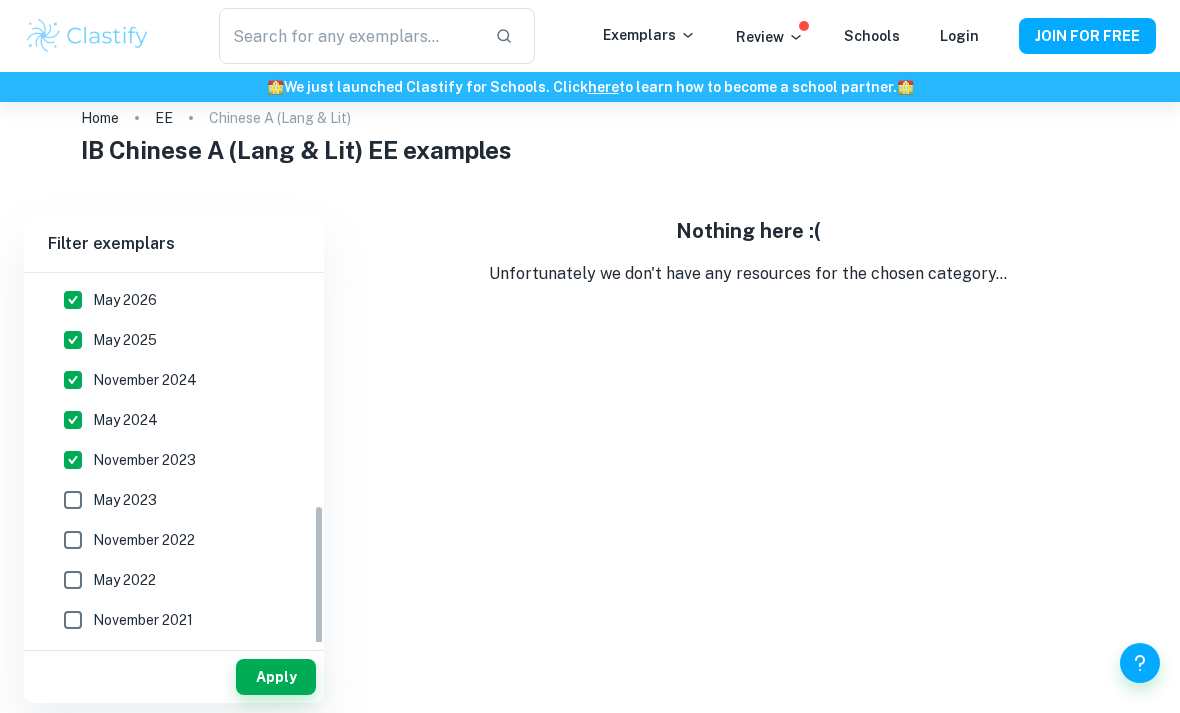 click on "May 2023" at bounding box center (73, 500) 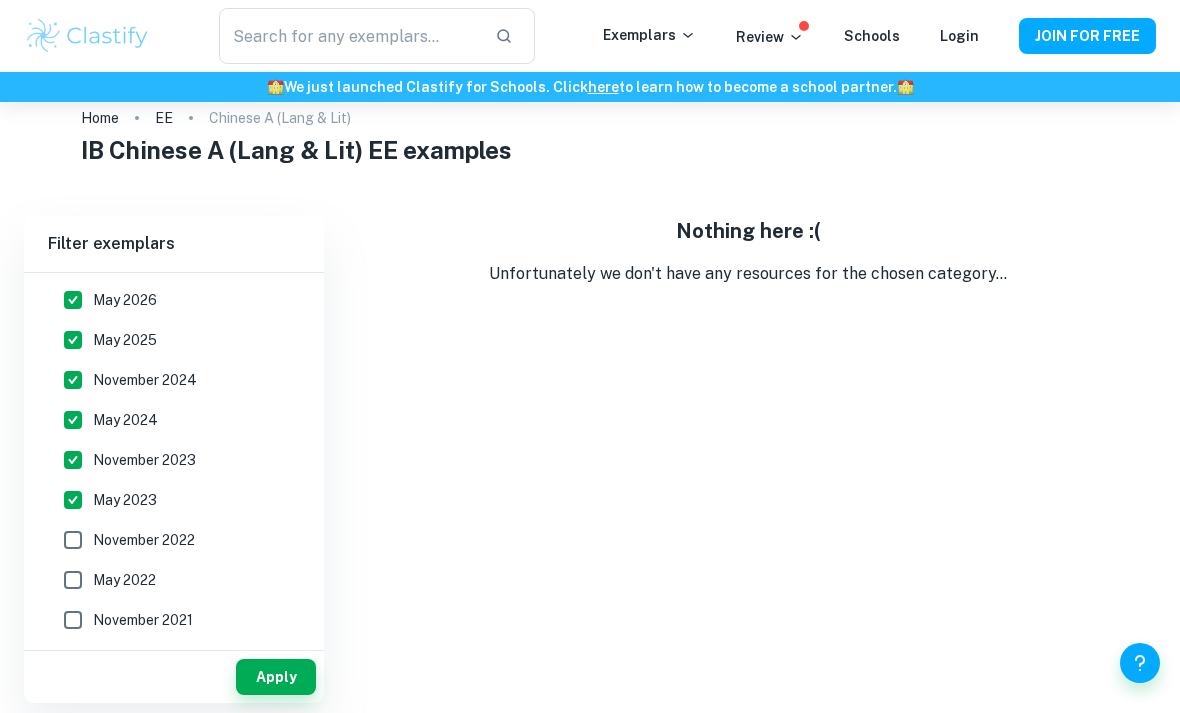 click on "May 2023" at bounding box center [73, 500] 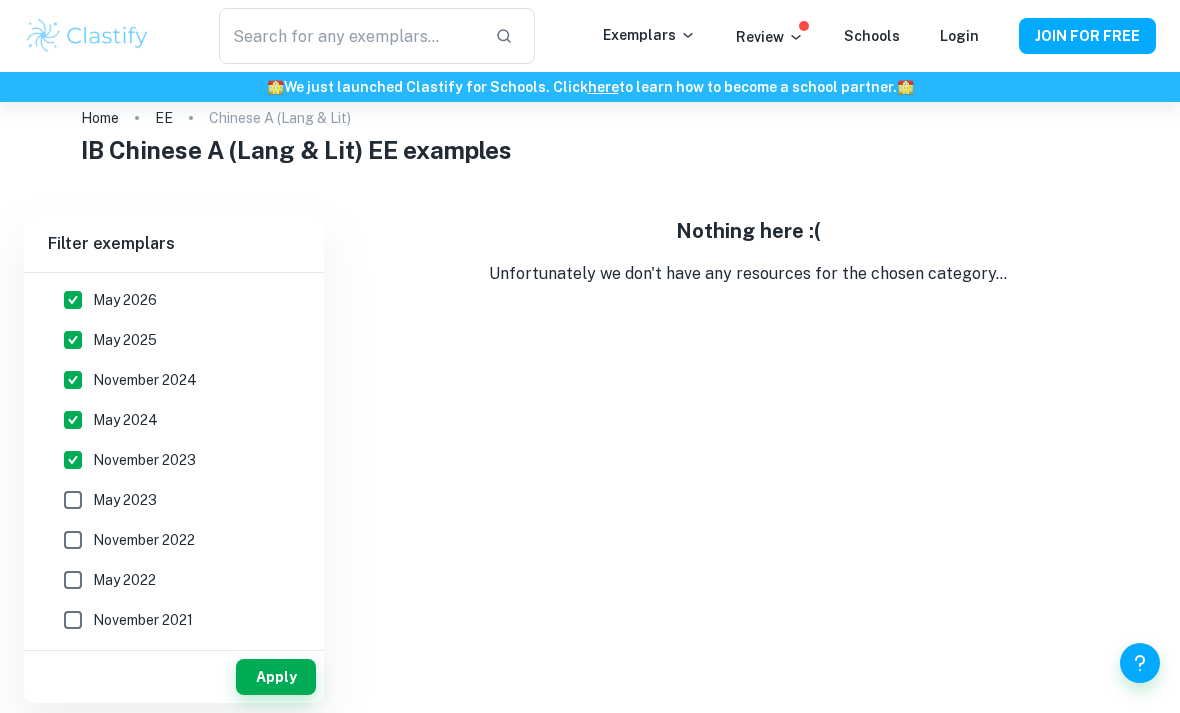 click on "May 2022" at bounding box center [73, 580] 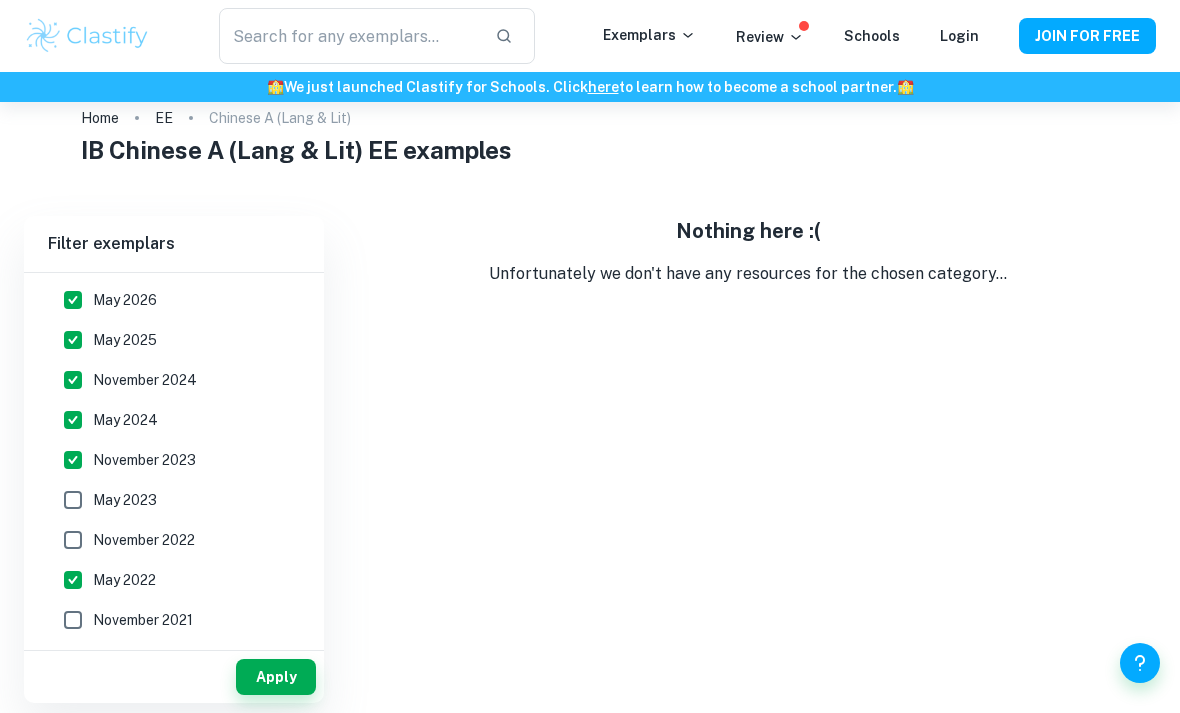 click on "May 2023" at bounding box center (73, 500) 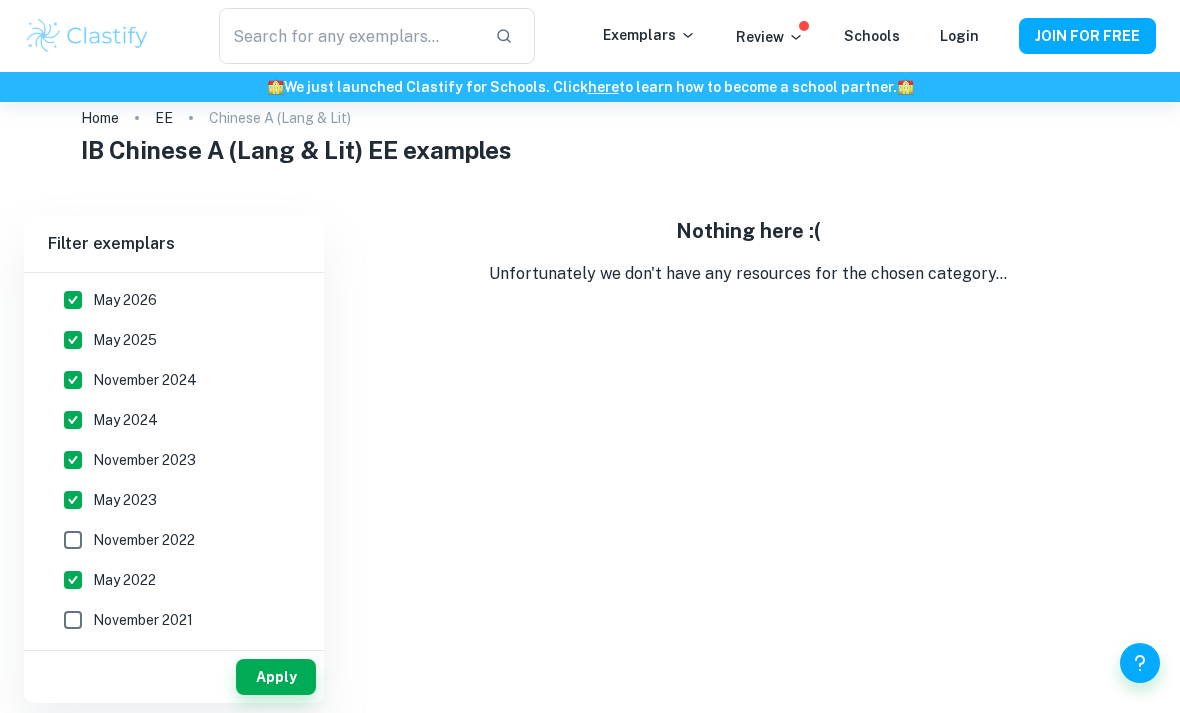 click on "November 2022" at bounding box center [73, 540] 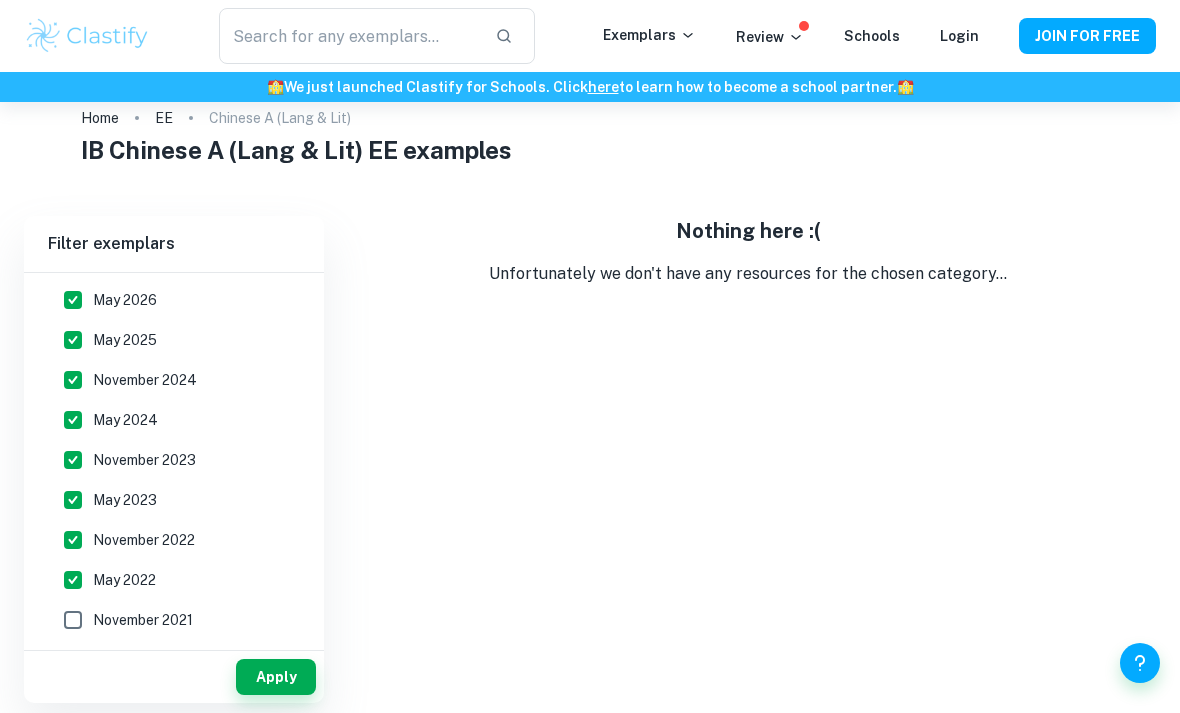 click on "November 2021" at bounding box center (73, 620) 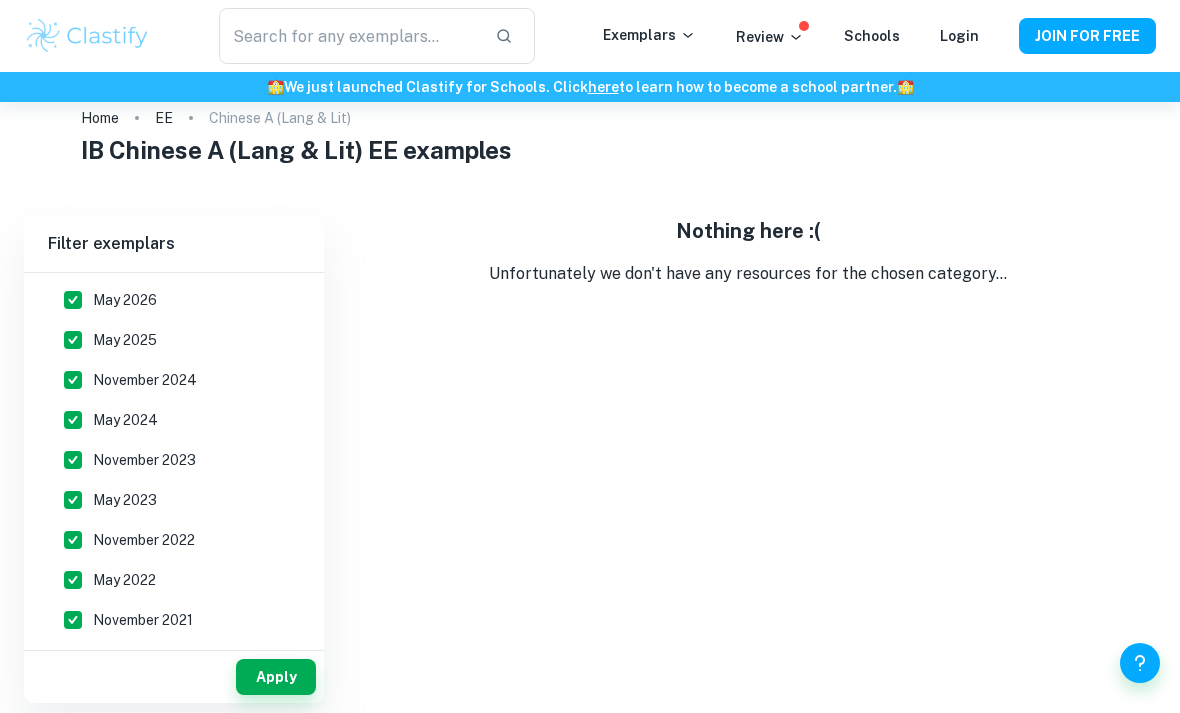 click on "May 2021" at bounding box center [73, 660] 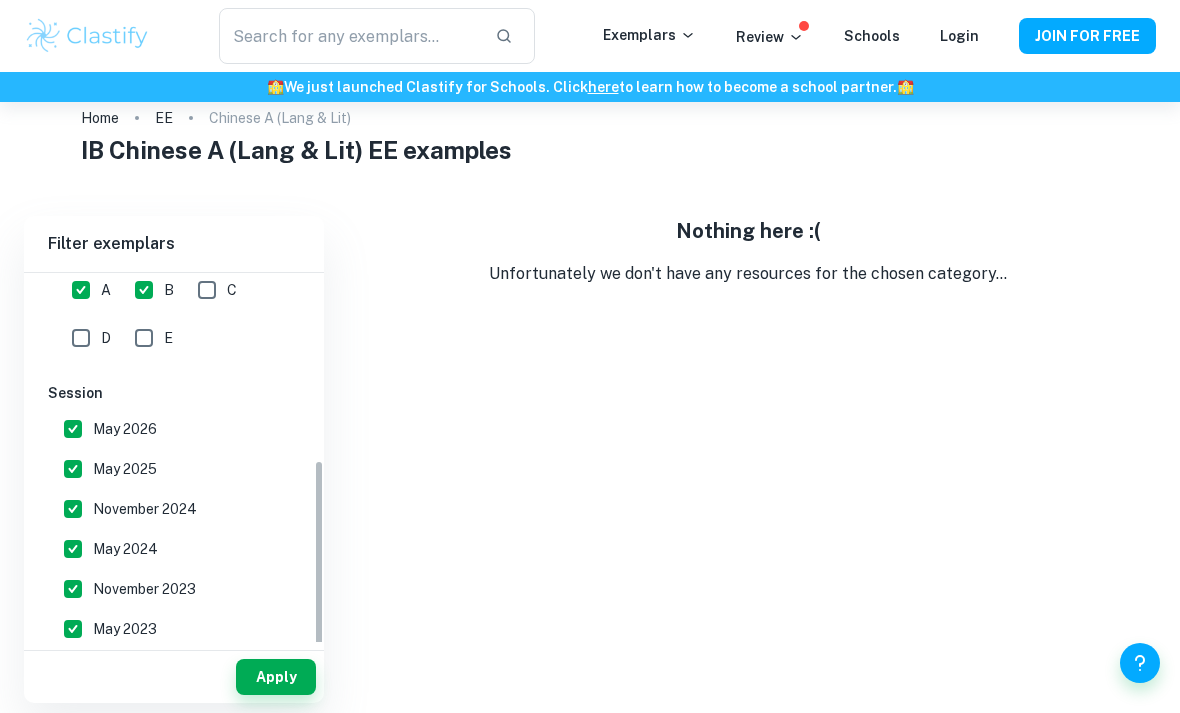scroll, scrollTop: 317, scrollLeft: 0, axis: vertical 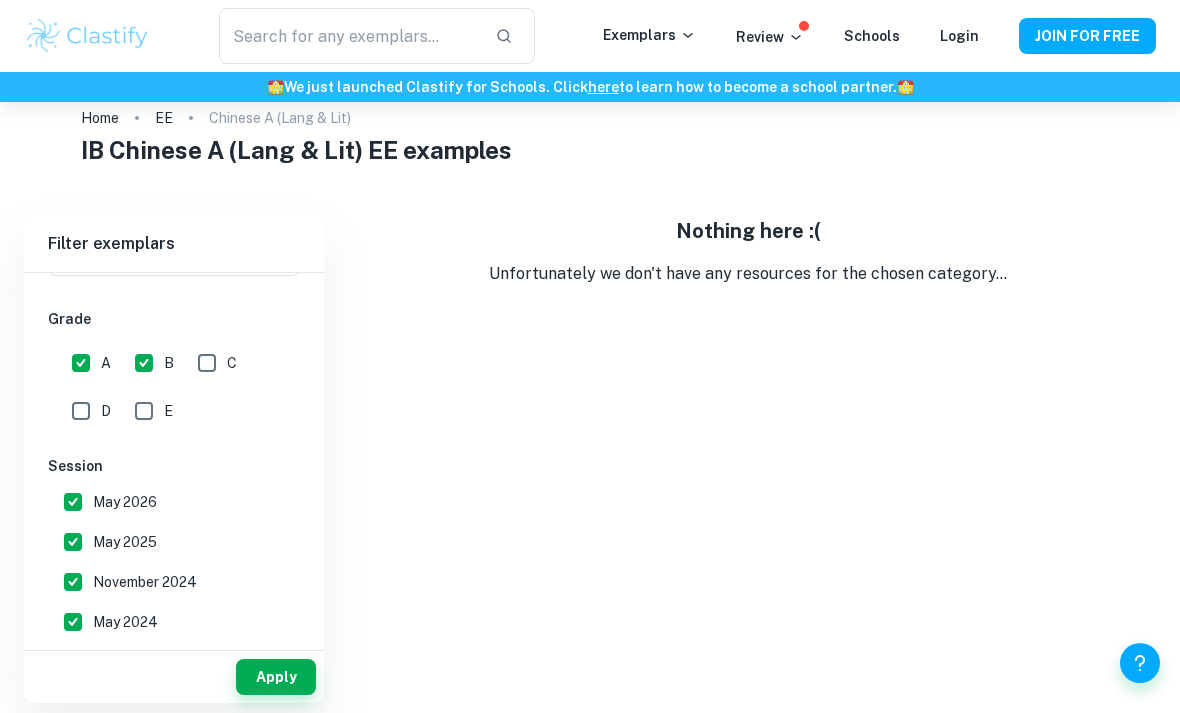 click on "C" at bounding box center [207, 363] 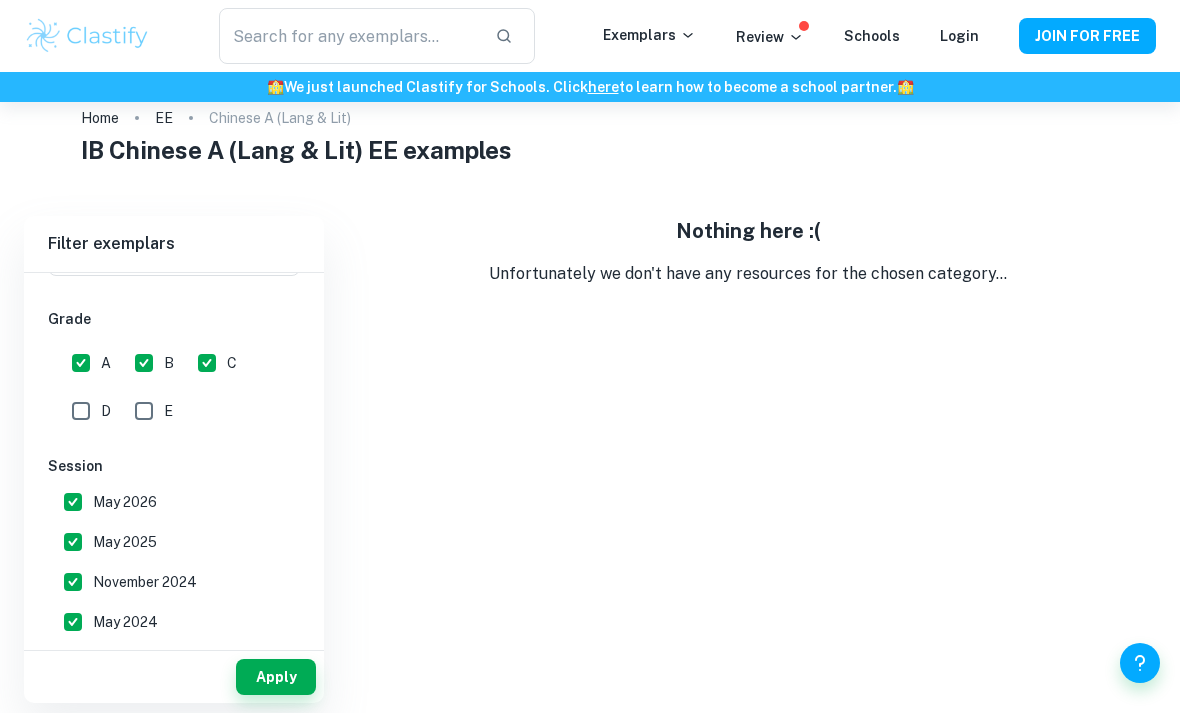 click on "Apply" at bounding box center (276, 677) 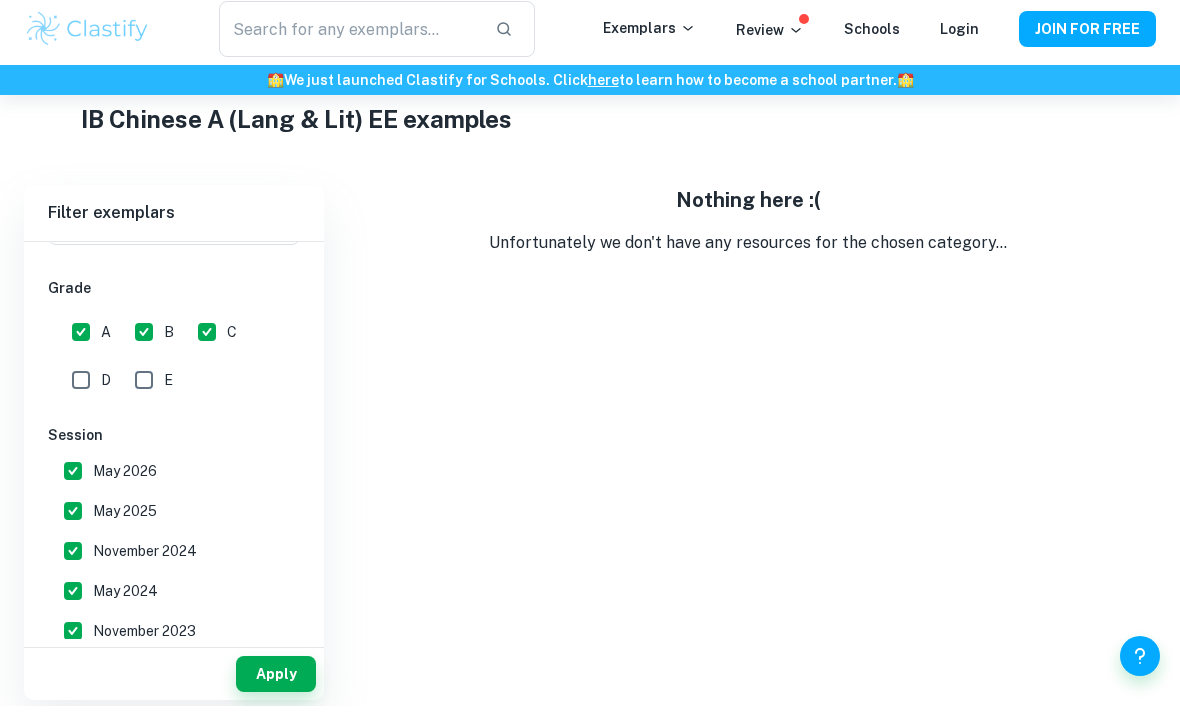 scroll, scrollTop: 0, scrollLeft: 0, axis: both 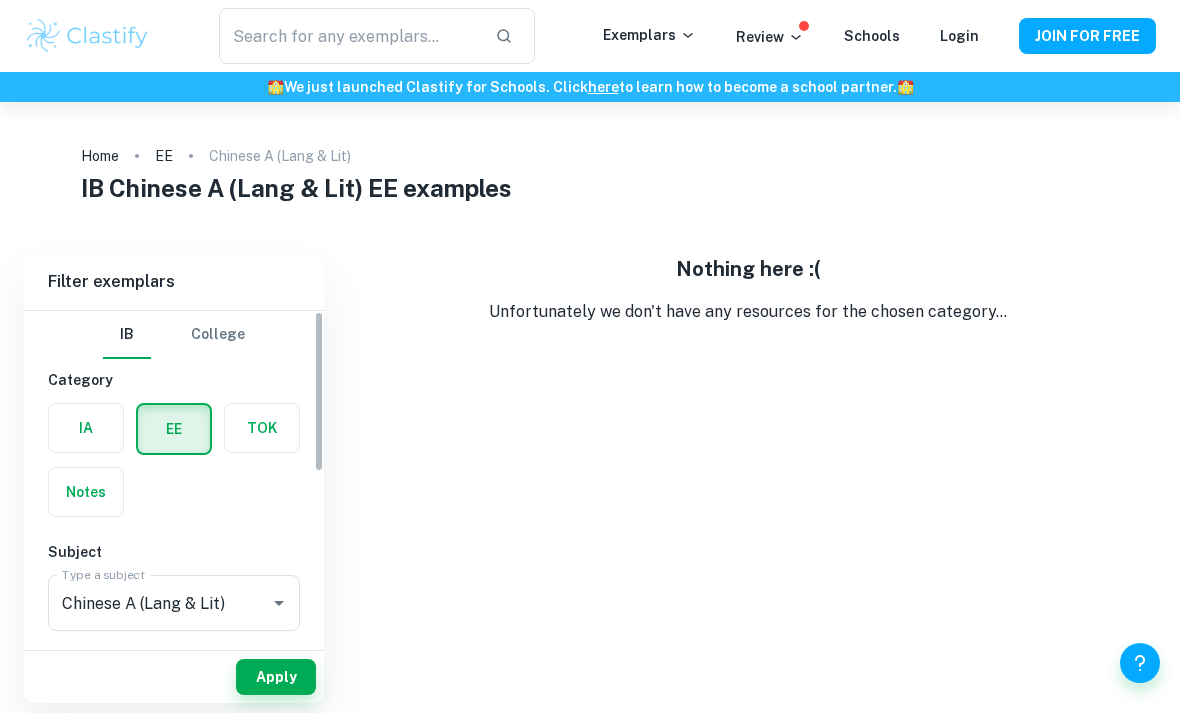 click at bounding box center [265, 603] 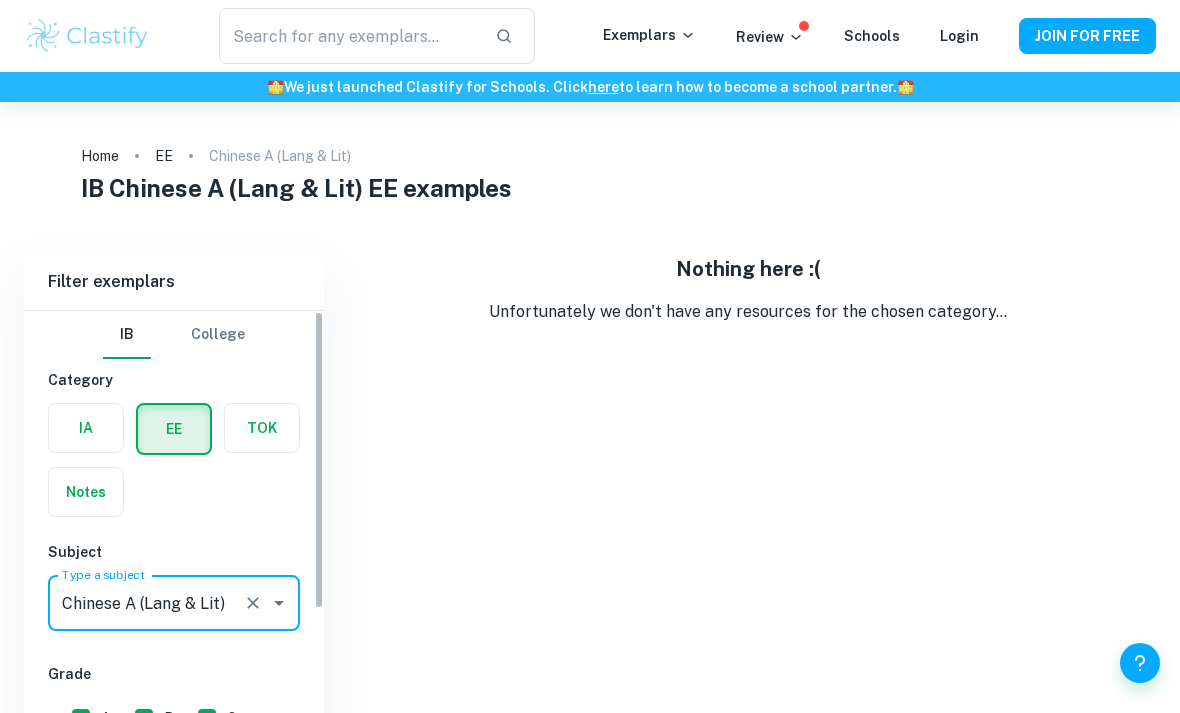 scroll, scrollTop: 35, scrollLeft: 0, axis: vertical 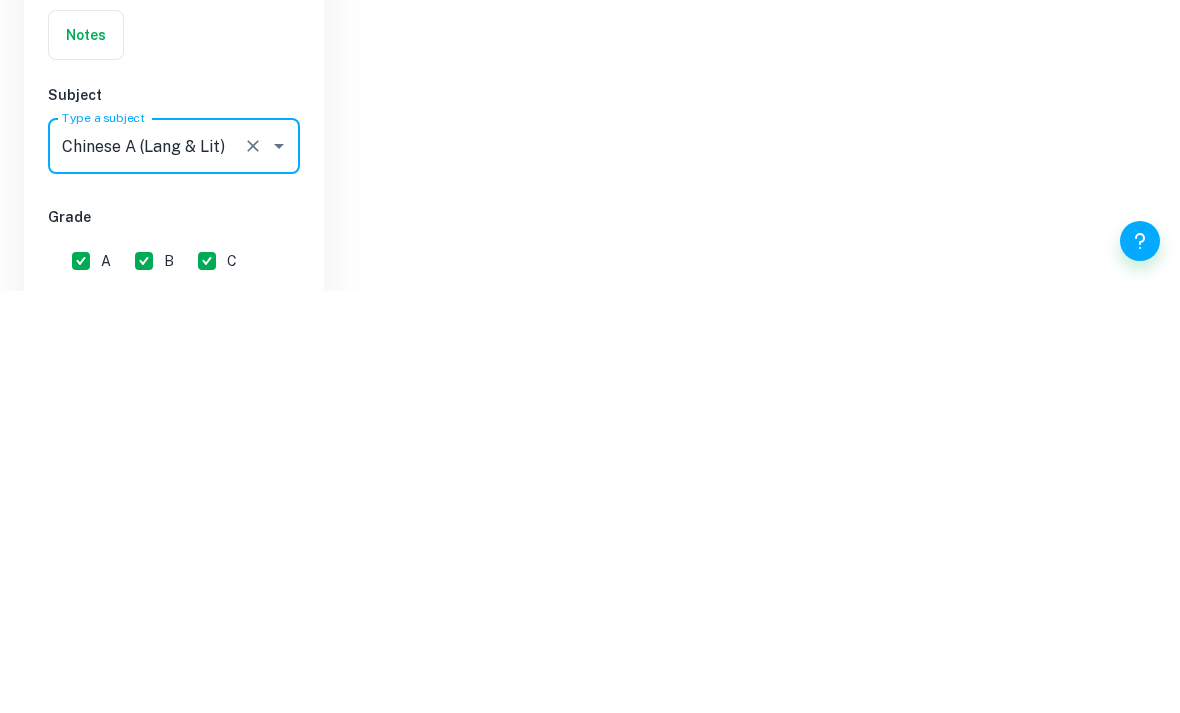 click 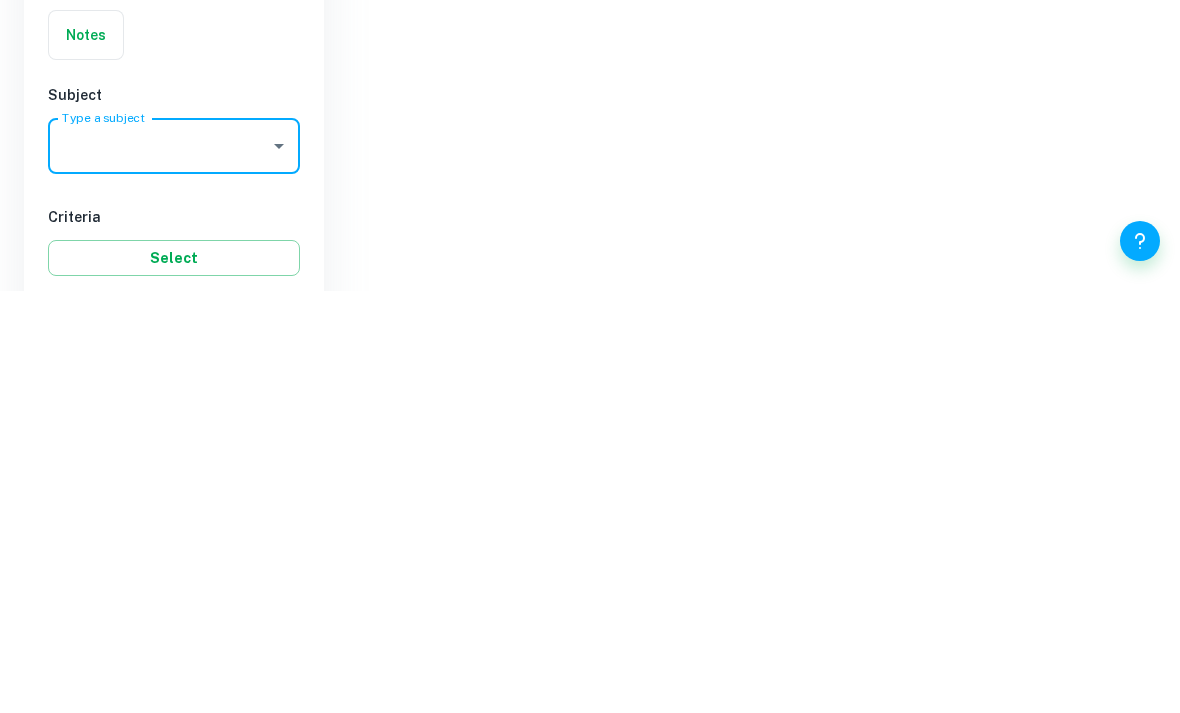click 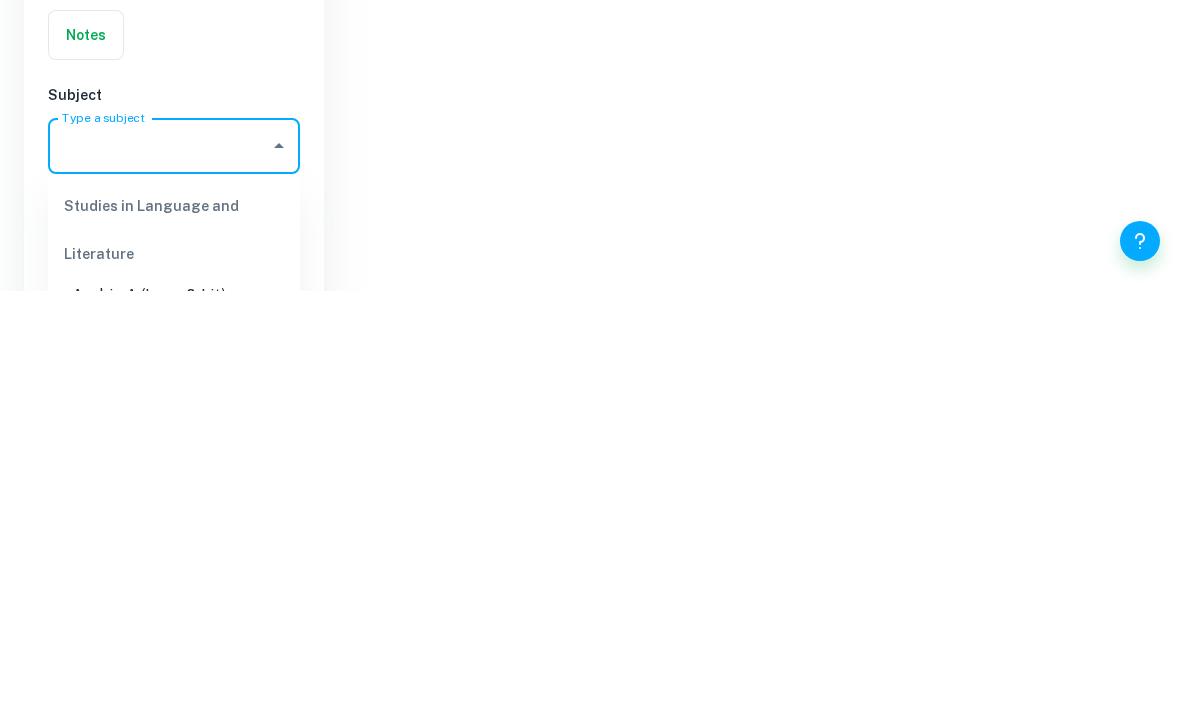 scroll, scrollTop: 229, scrollLeft: 0, axis: vertical 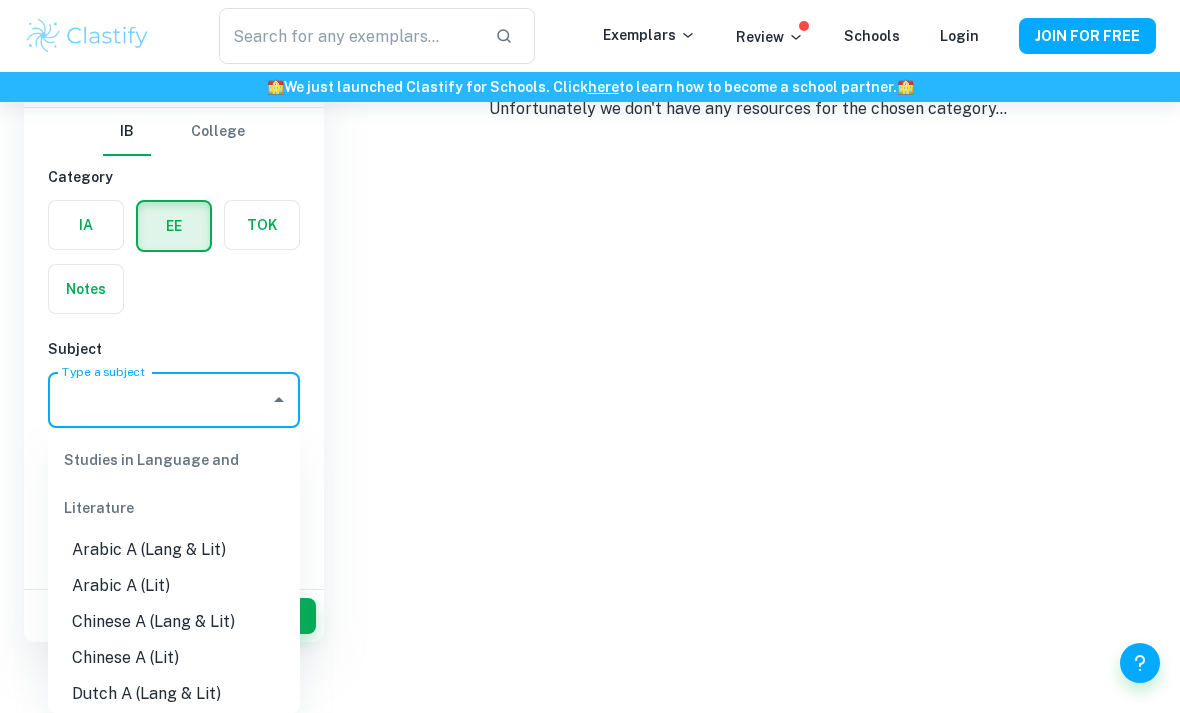 click on "Chinese A (Lit)" at bounding box center (174, 658) 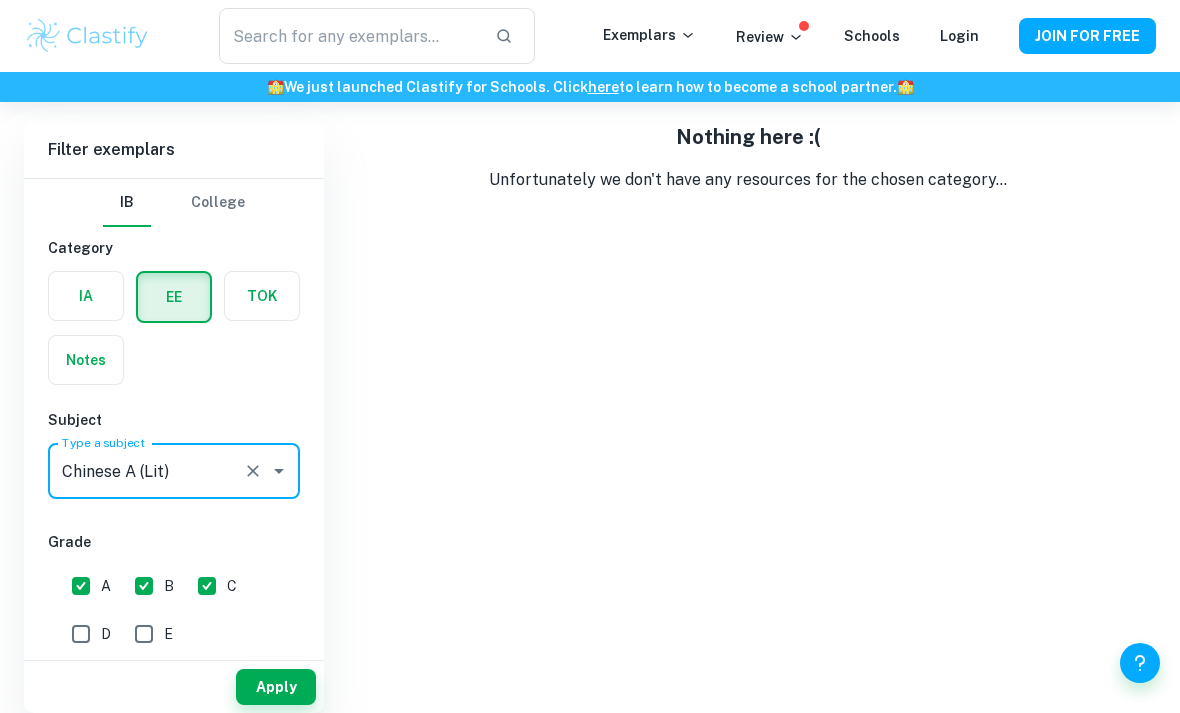 scroll, scrollTop: 196, scrollLeft: 0, axis: vertical 